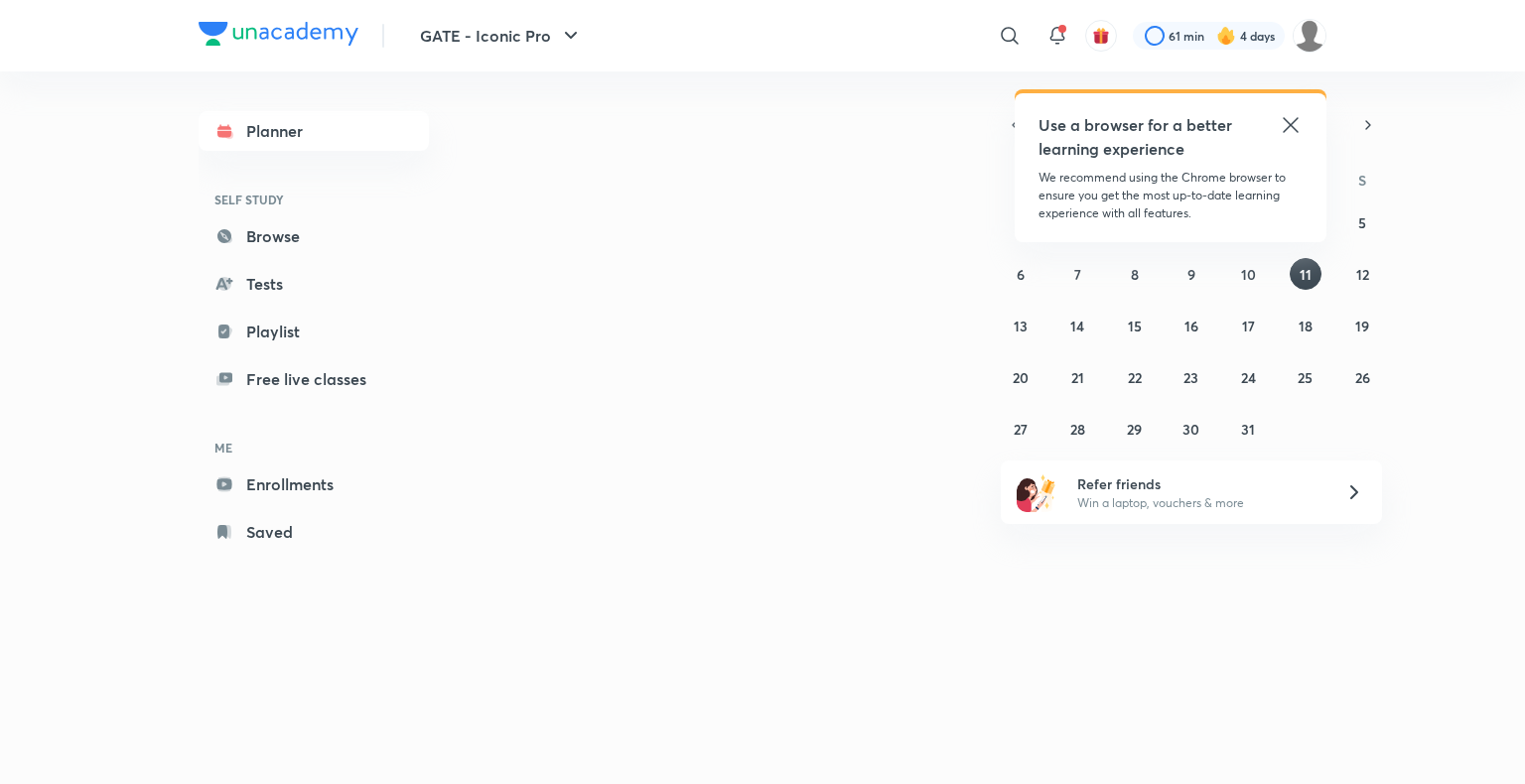 scroll, scrollTop: 0, scrollLeft: 0, axis: both 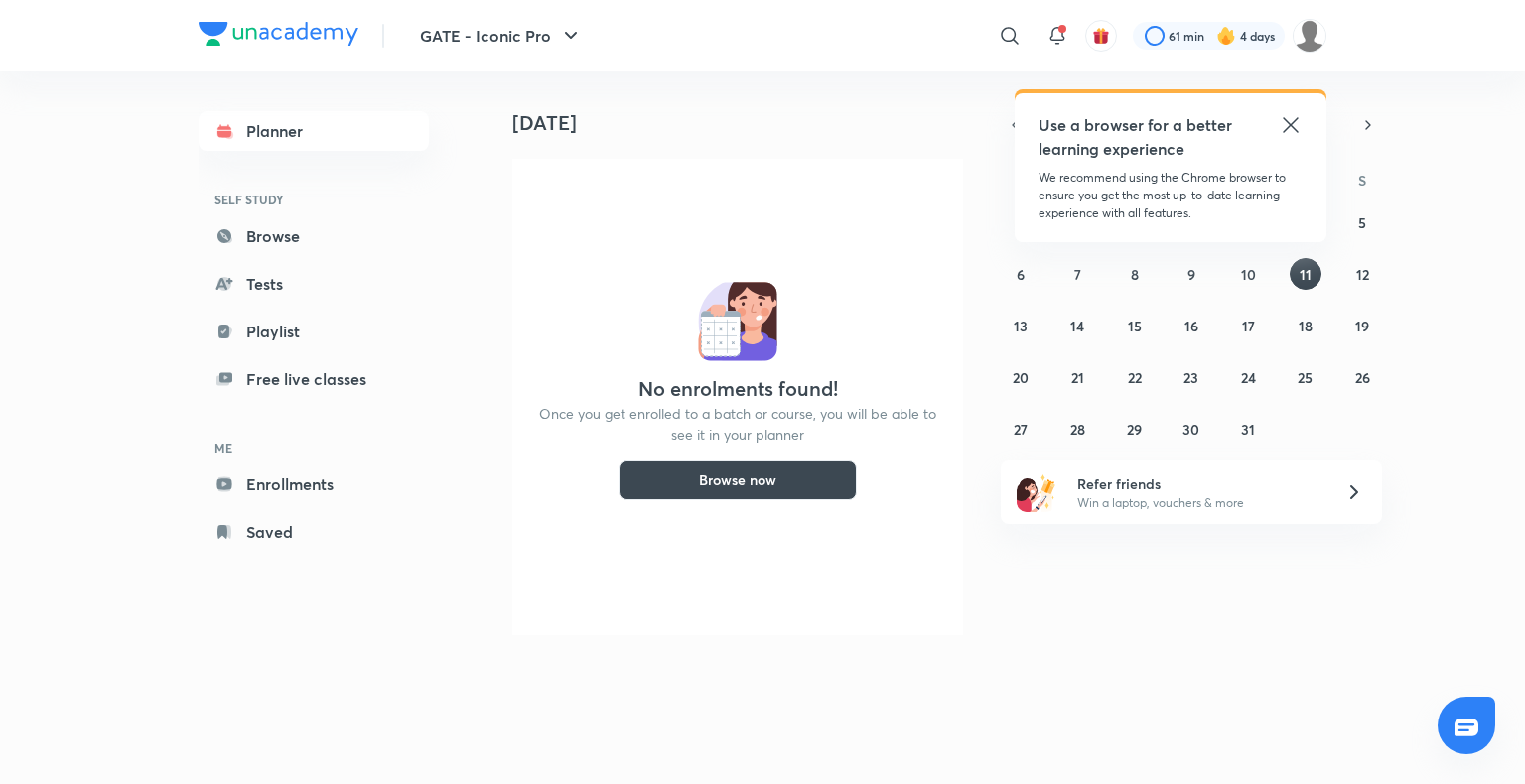 click 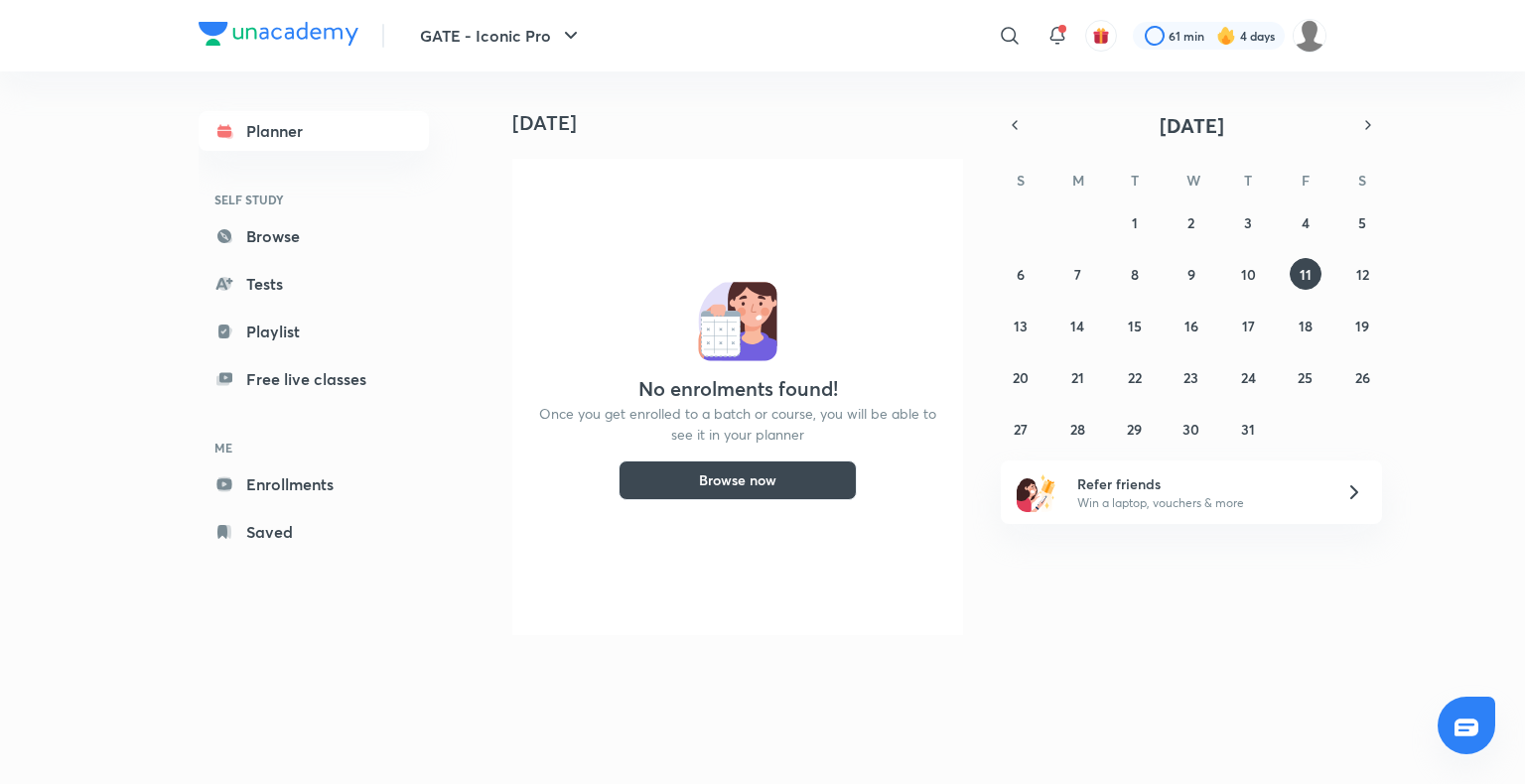 click on "​ 61 min 4 days" at bounding box center (995, 36) 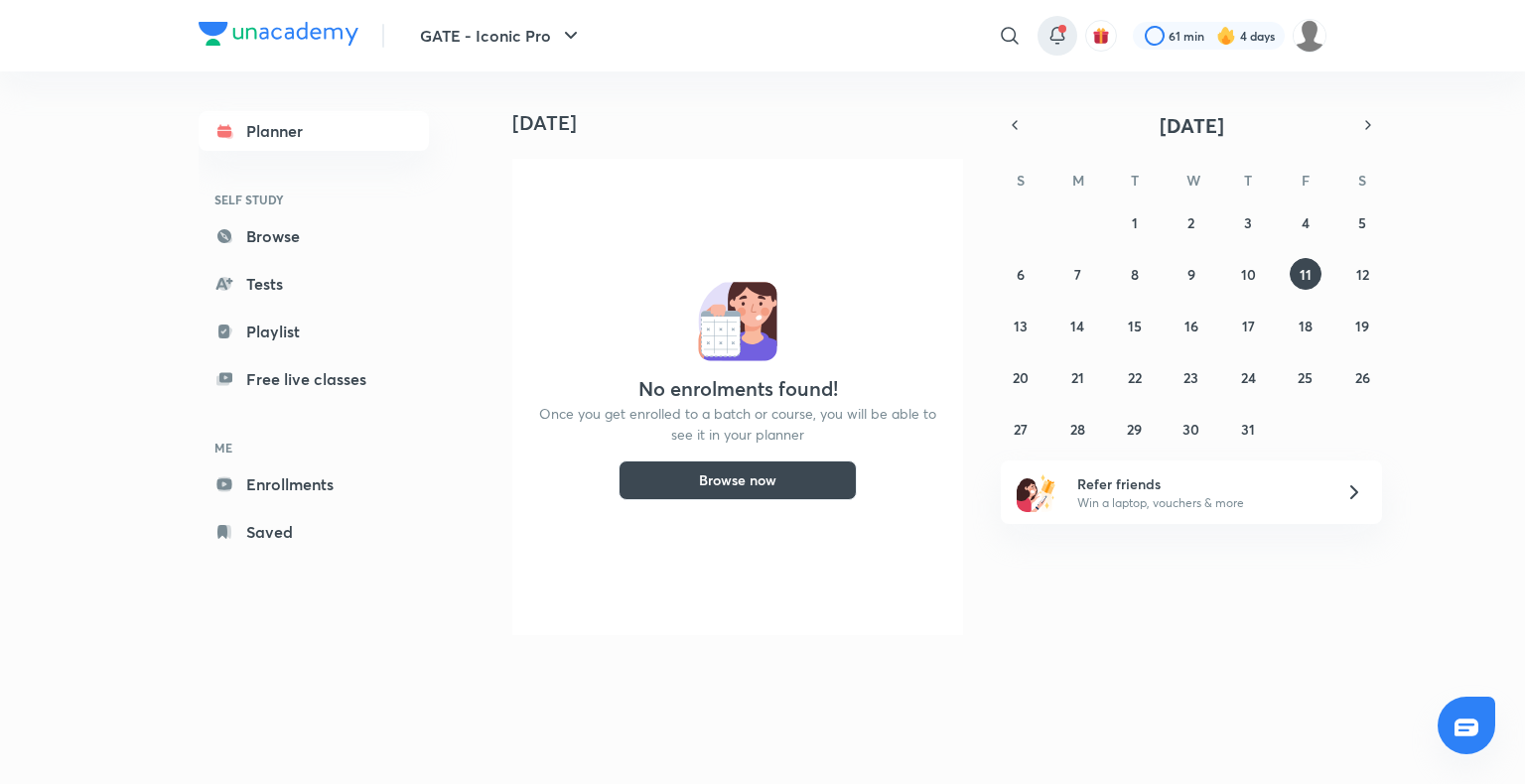 click 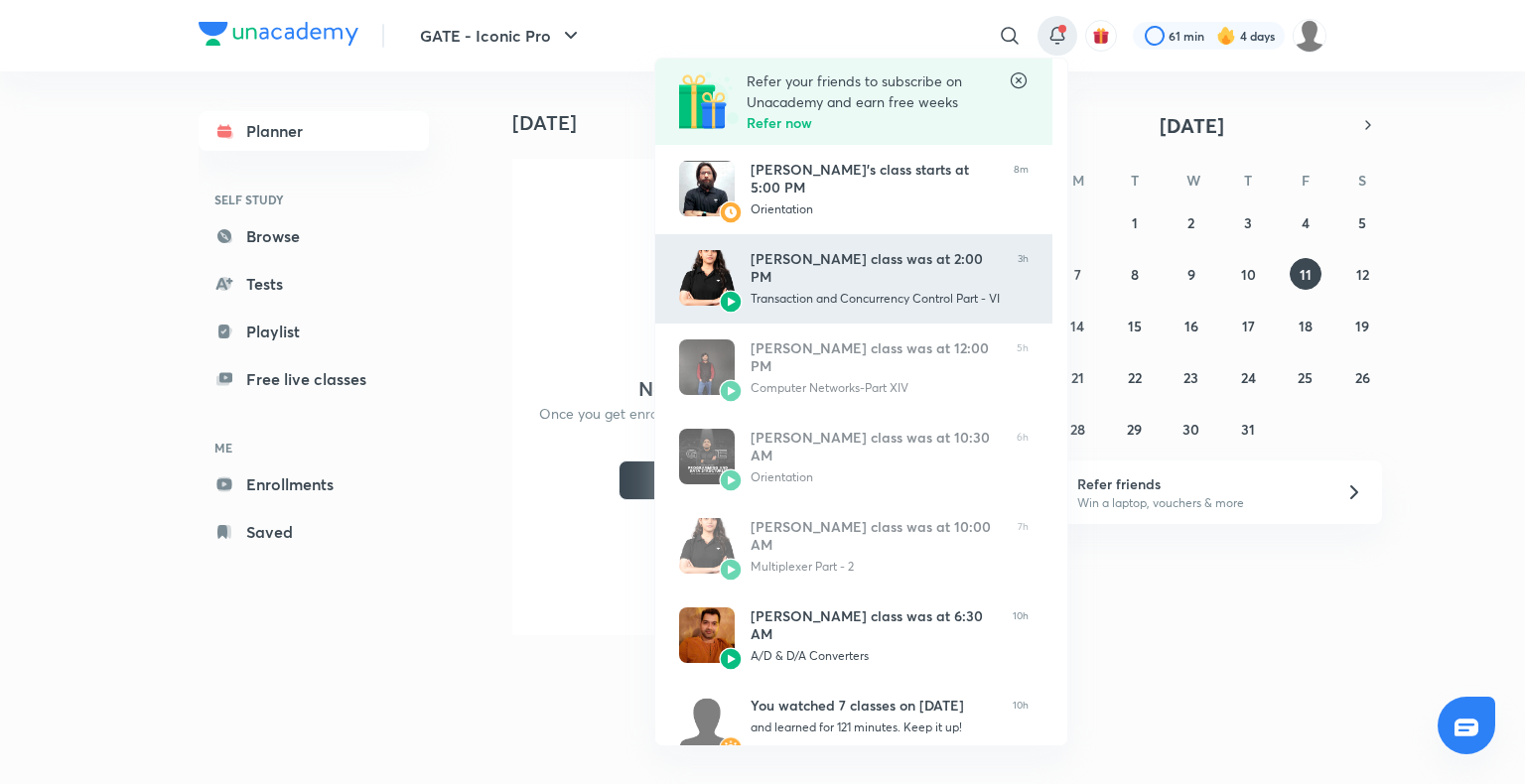 click on "[PERSON_NAME] class was at 2:00 PM Transaction and Concurrency Control Part - VI 3h" at bounding box center (854, 279) 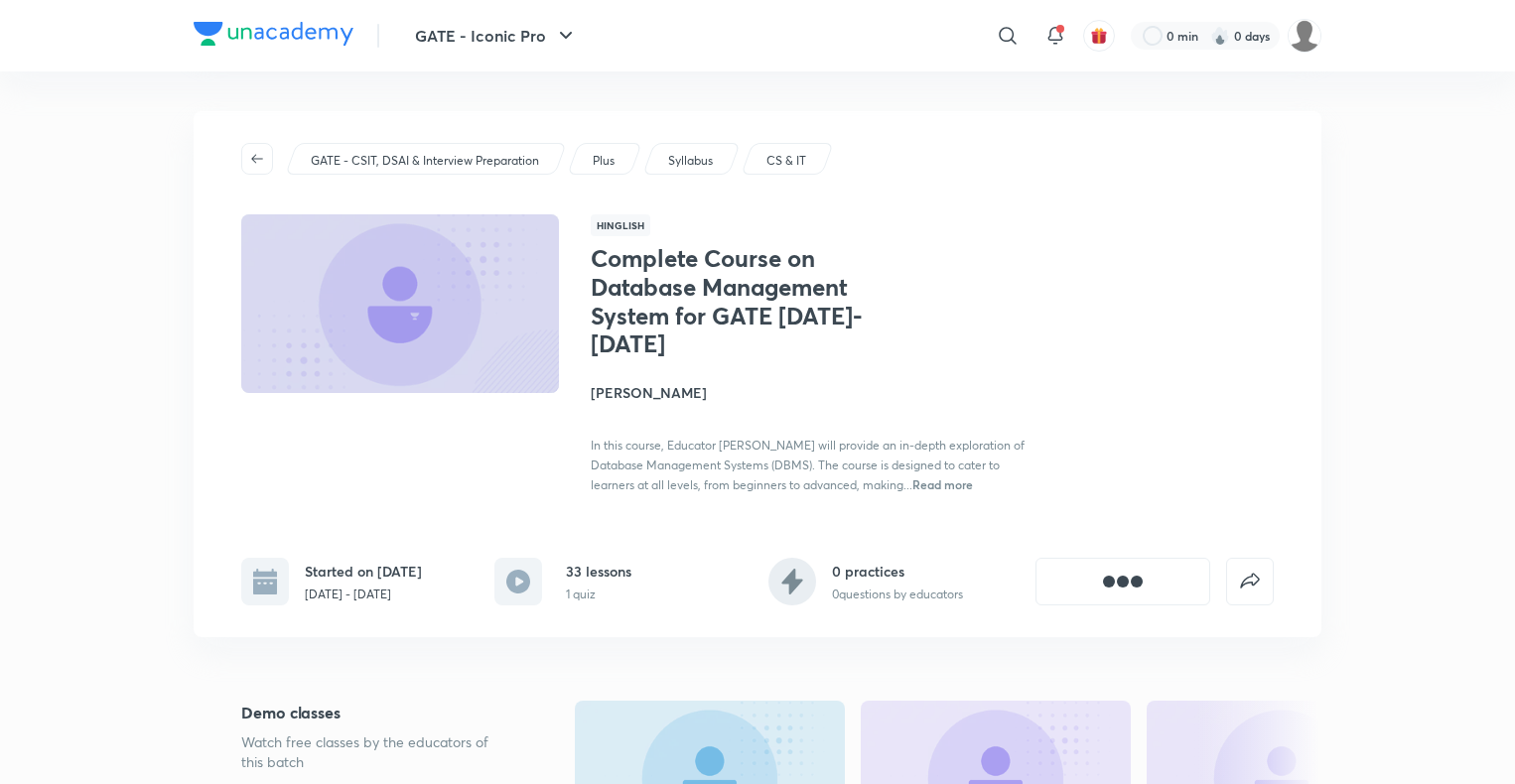 scroll, scrollTop: 0, scrollLeft: 0, axis: both 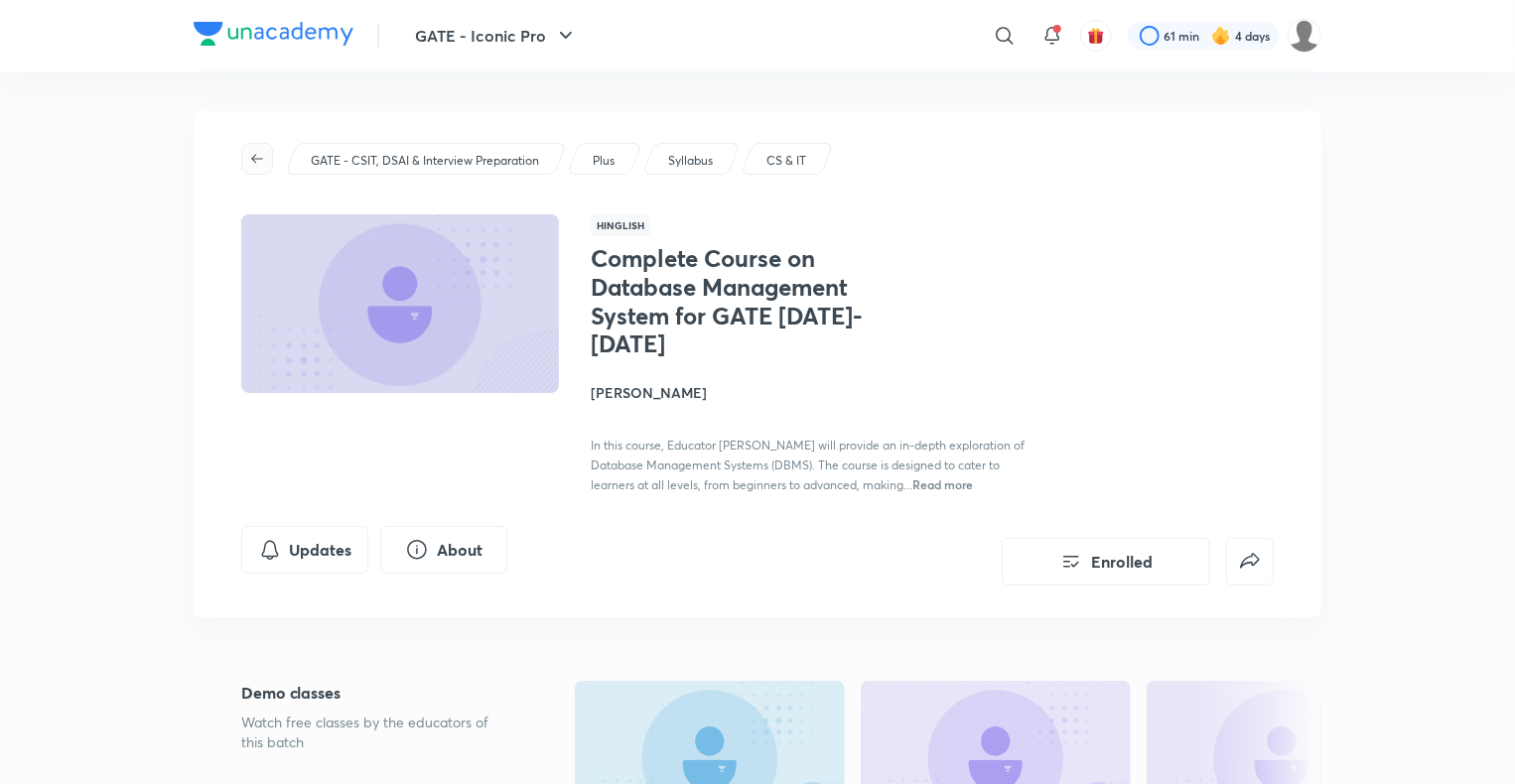 click at bounding box center [257, 159] 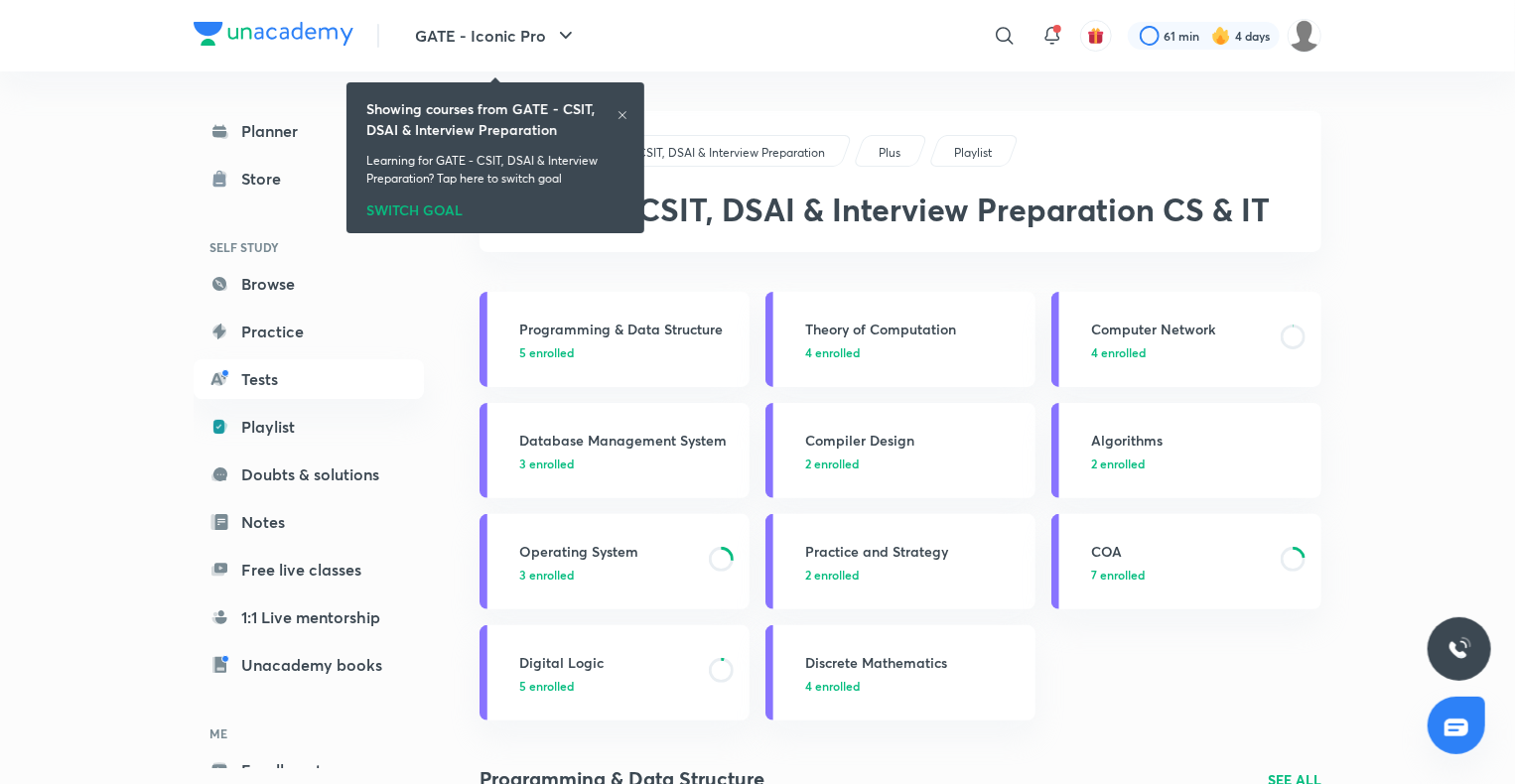 scroll, scrollTop: 44, scrollLeft: 0, axis: vertical 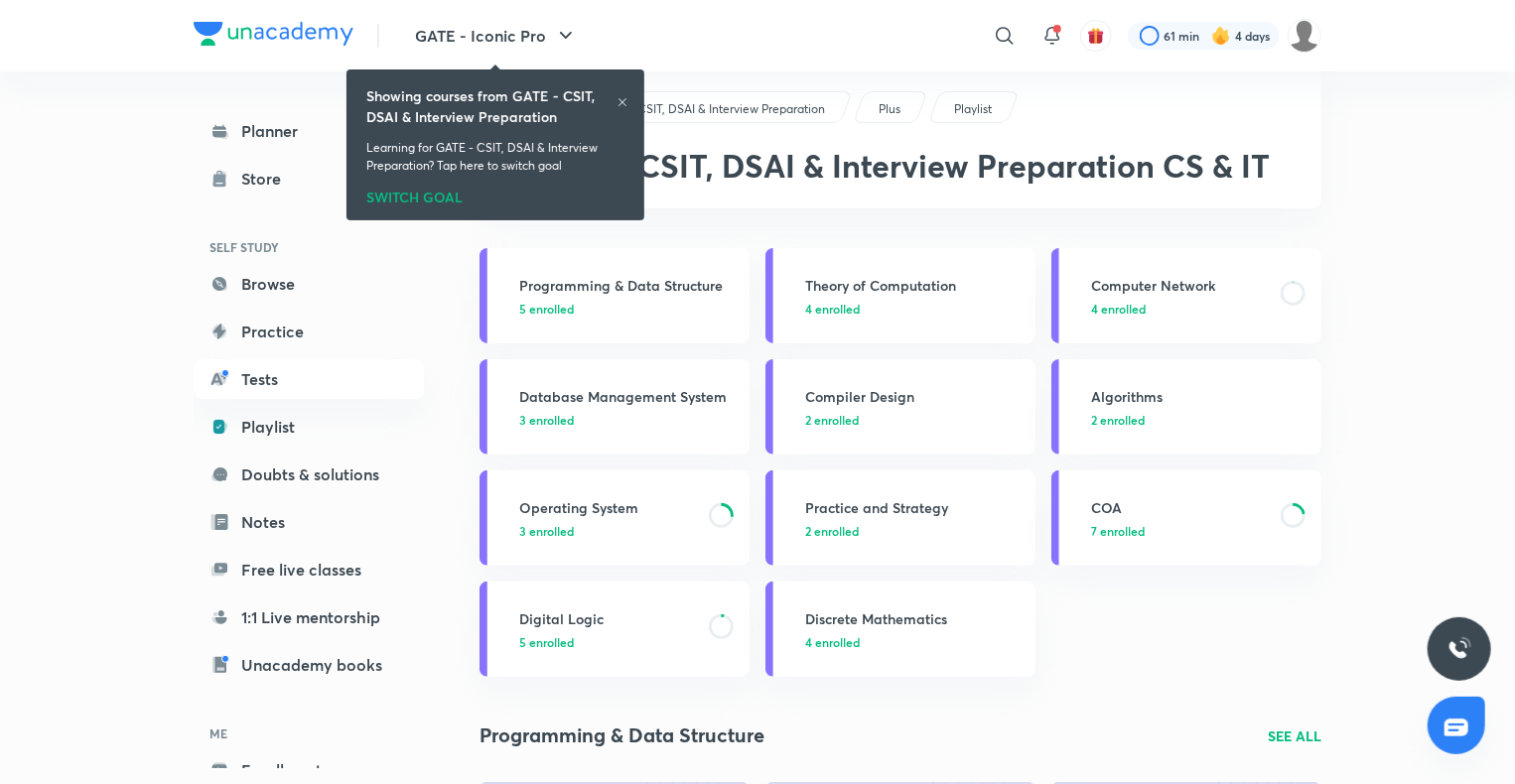 click 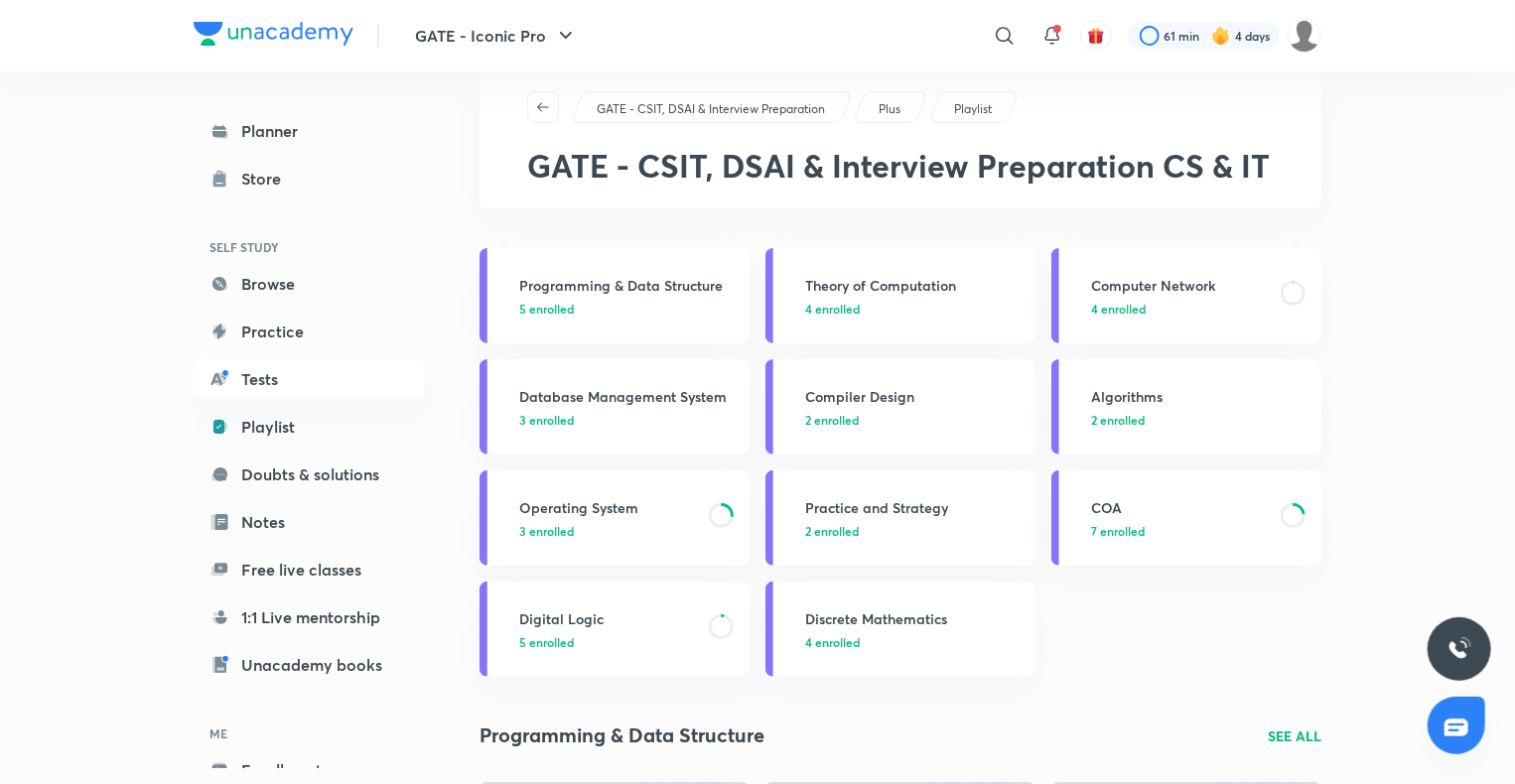 scroll, scrollTop: 0, scrollLeft: 0, axis: both 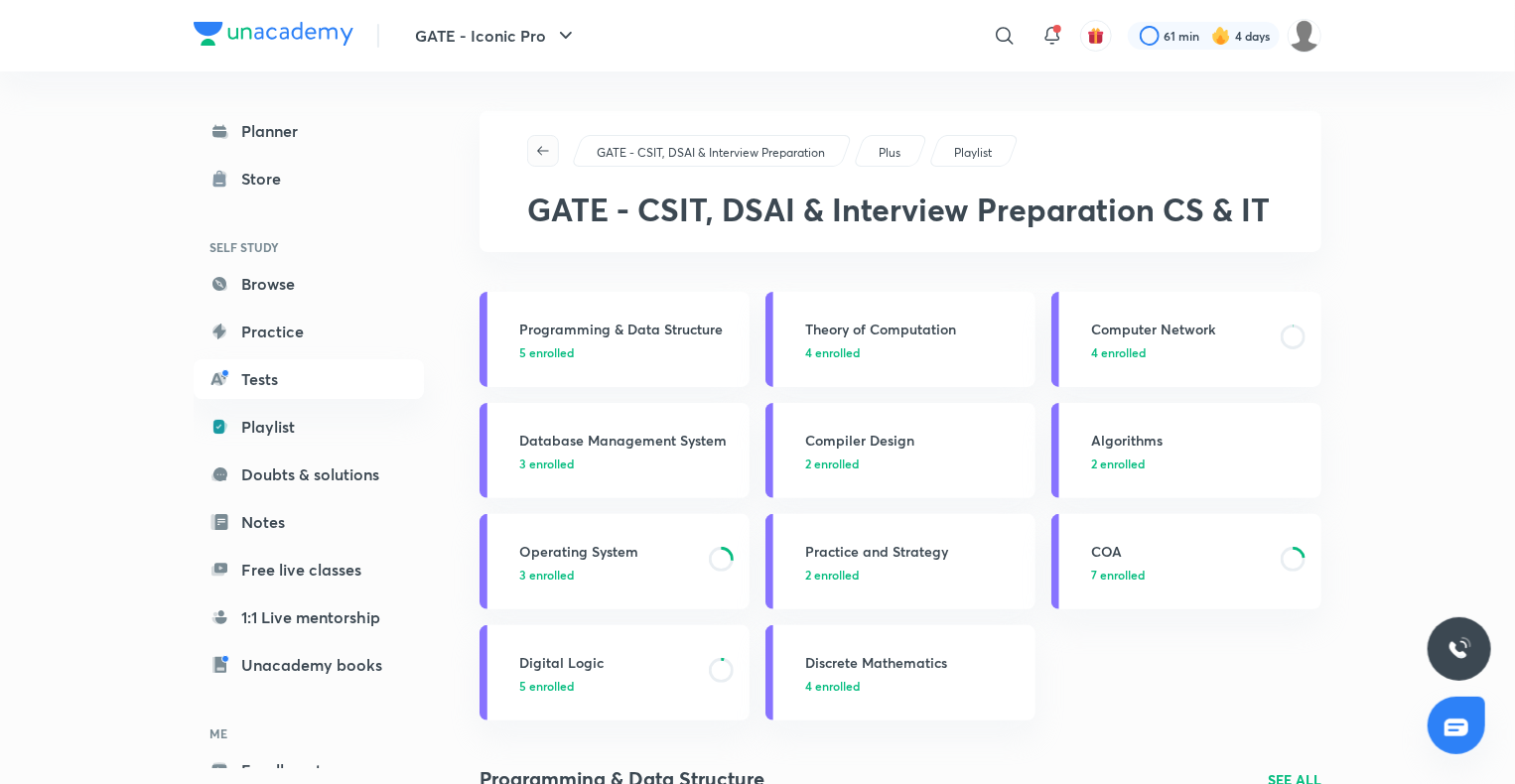 click at bounding box center (543, 151) 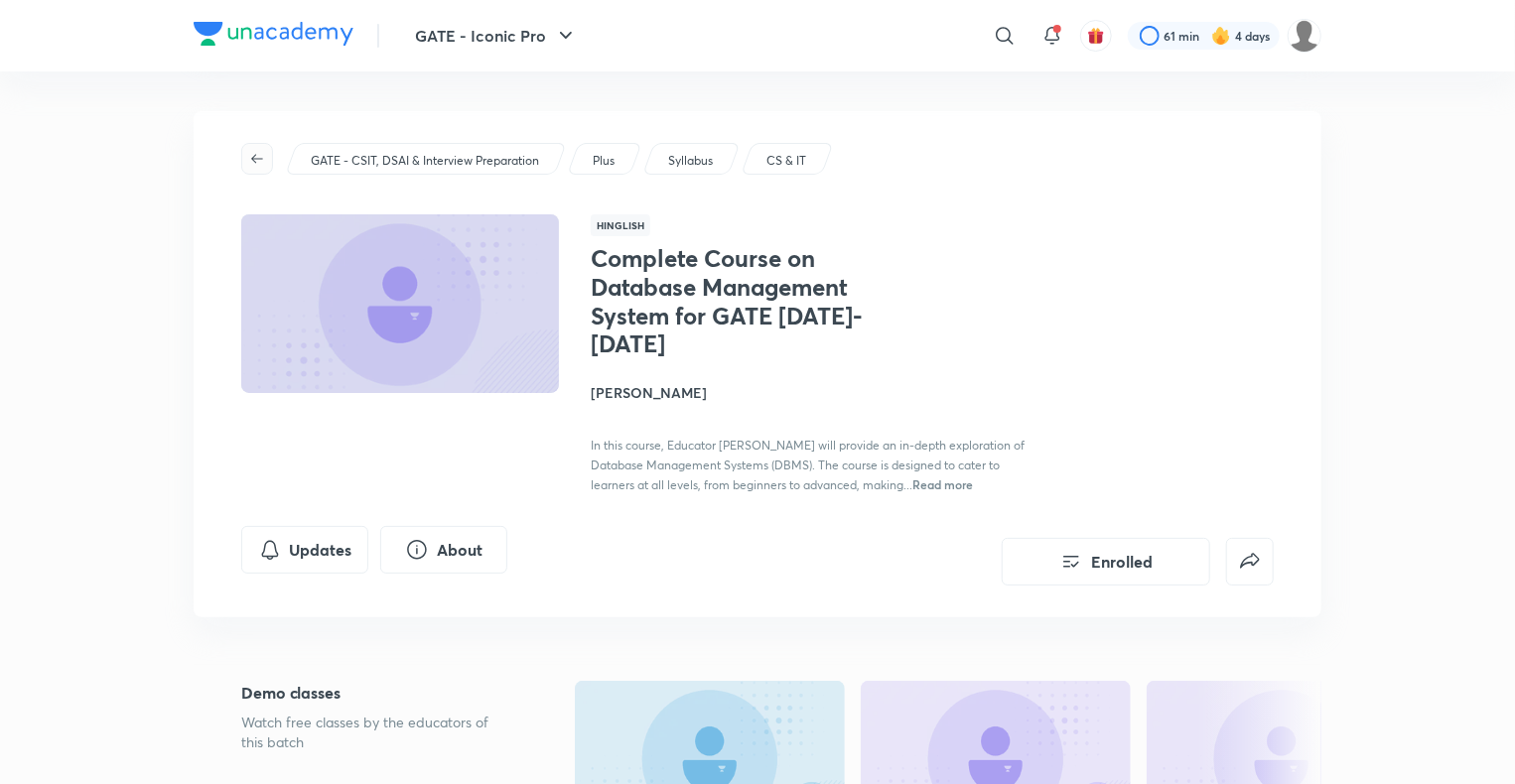 click 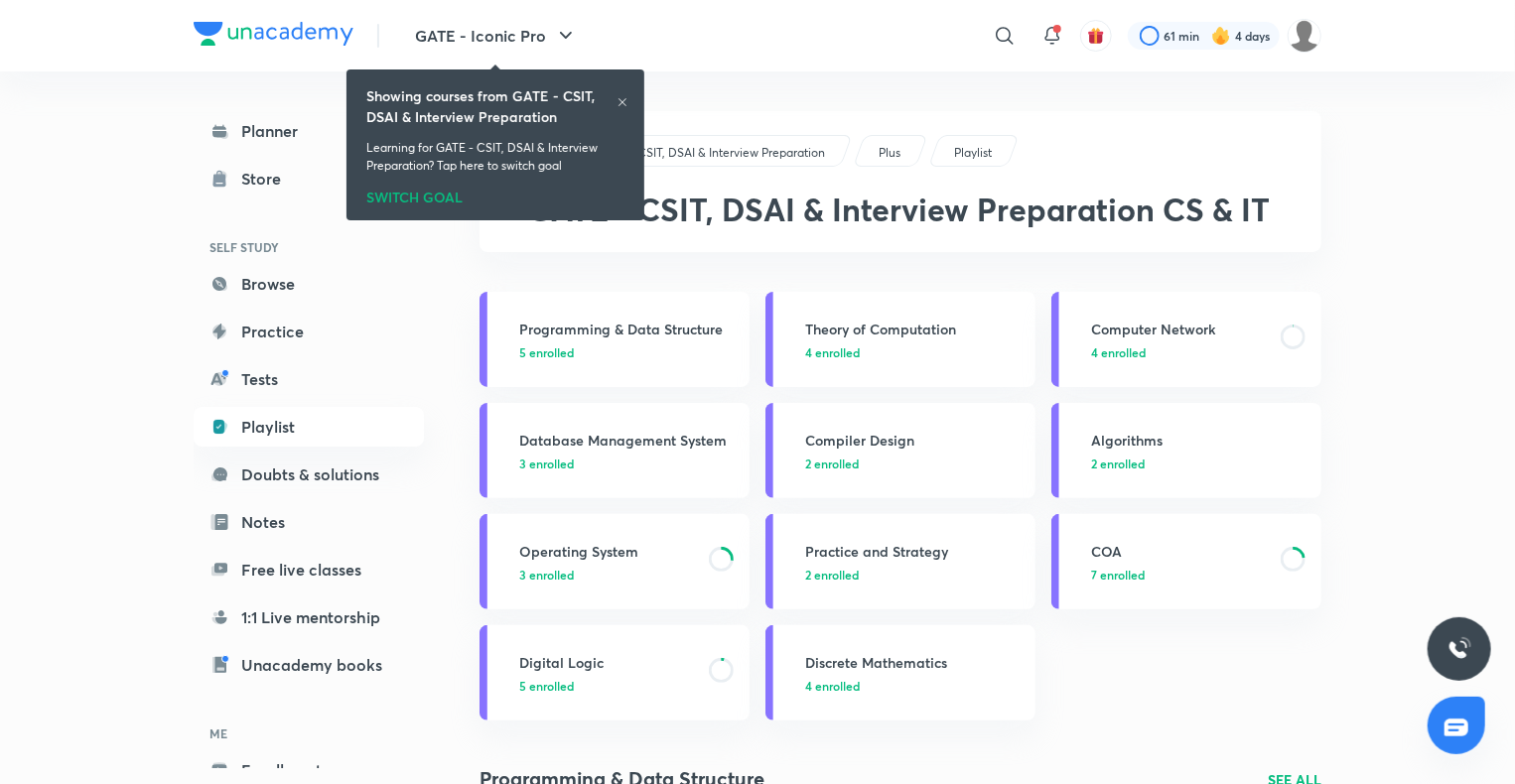 click 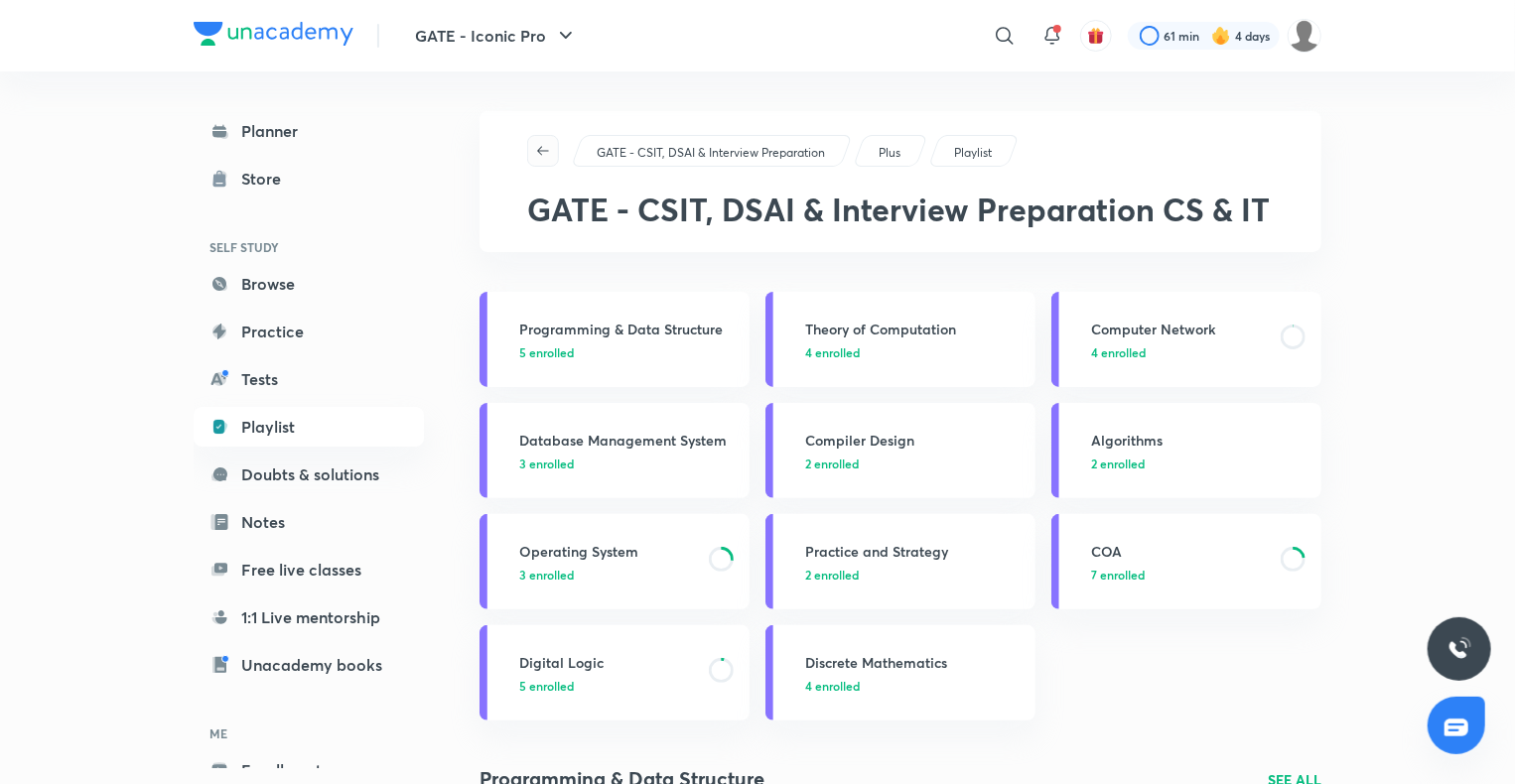 click 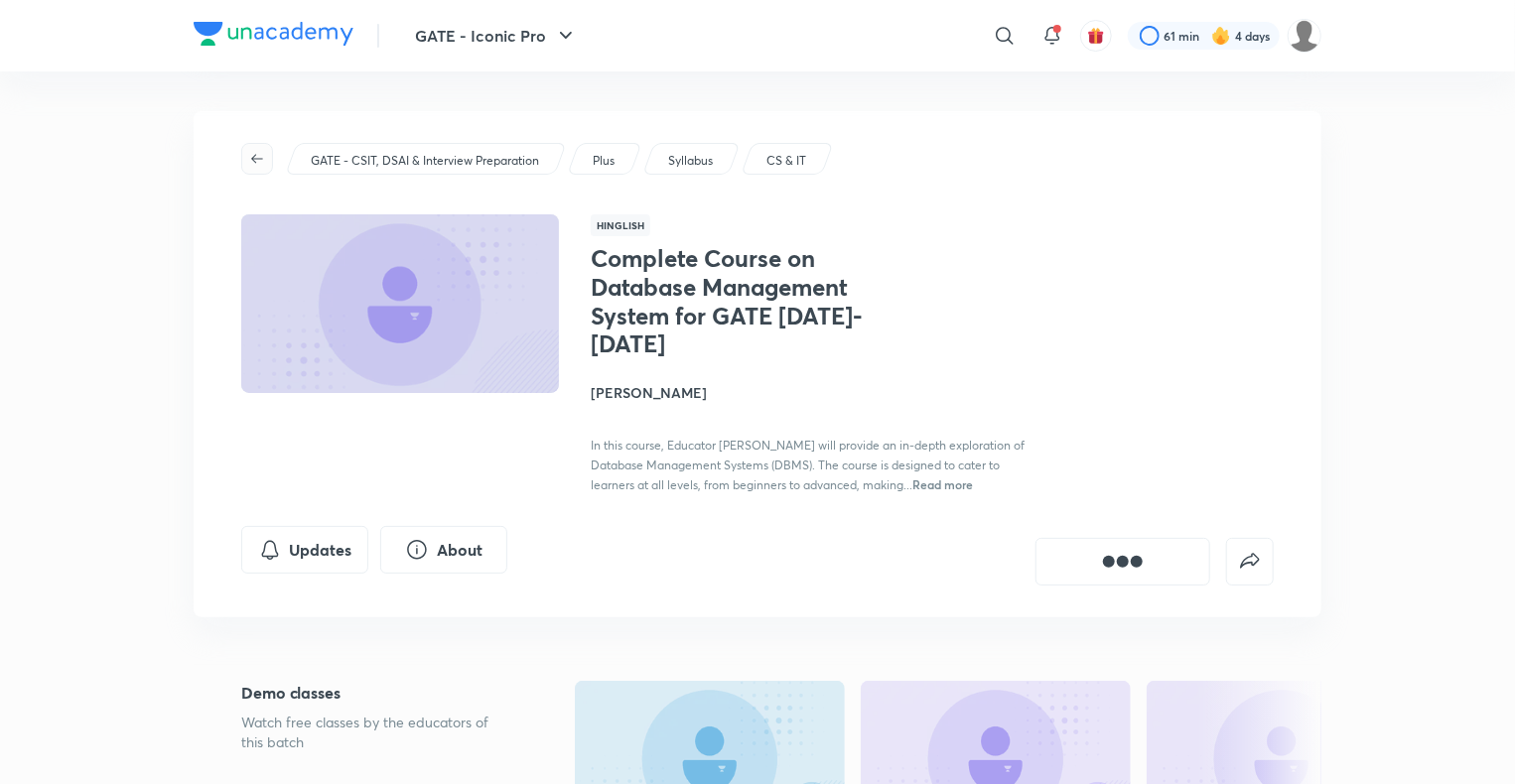 click 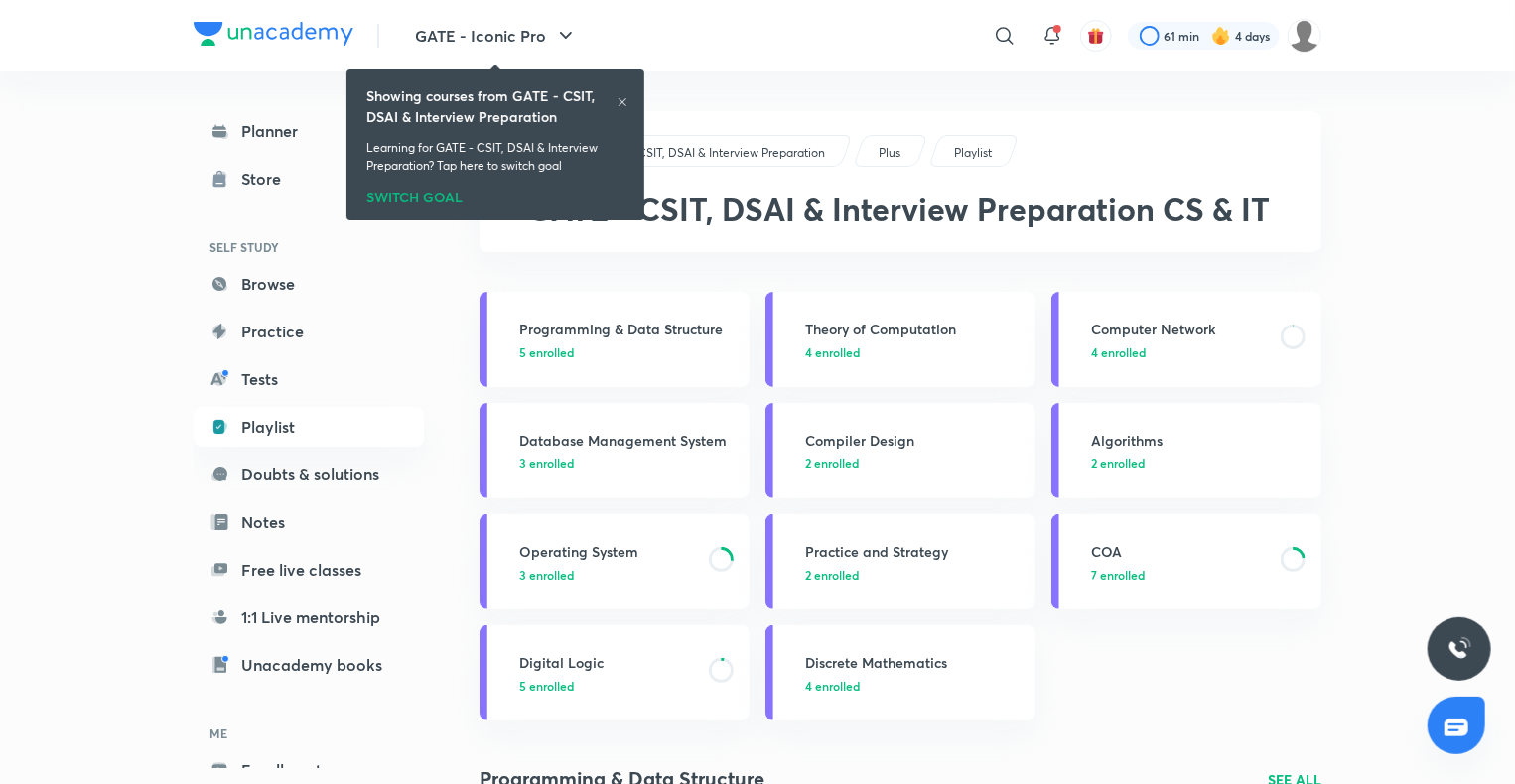 click 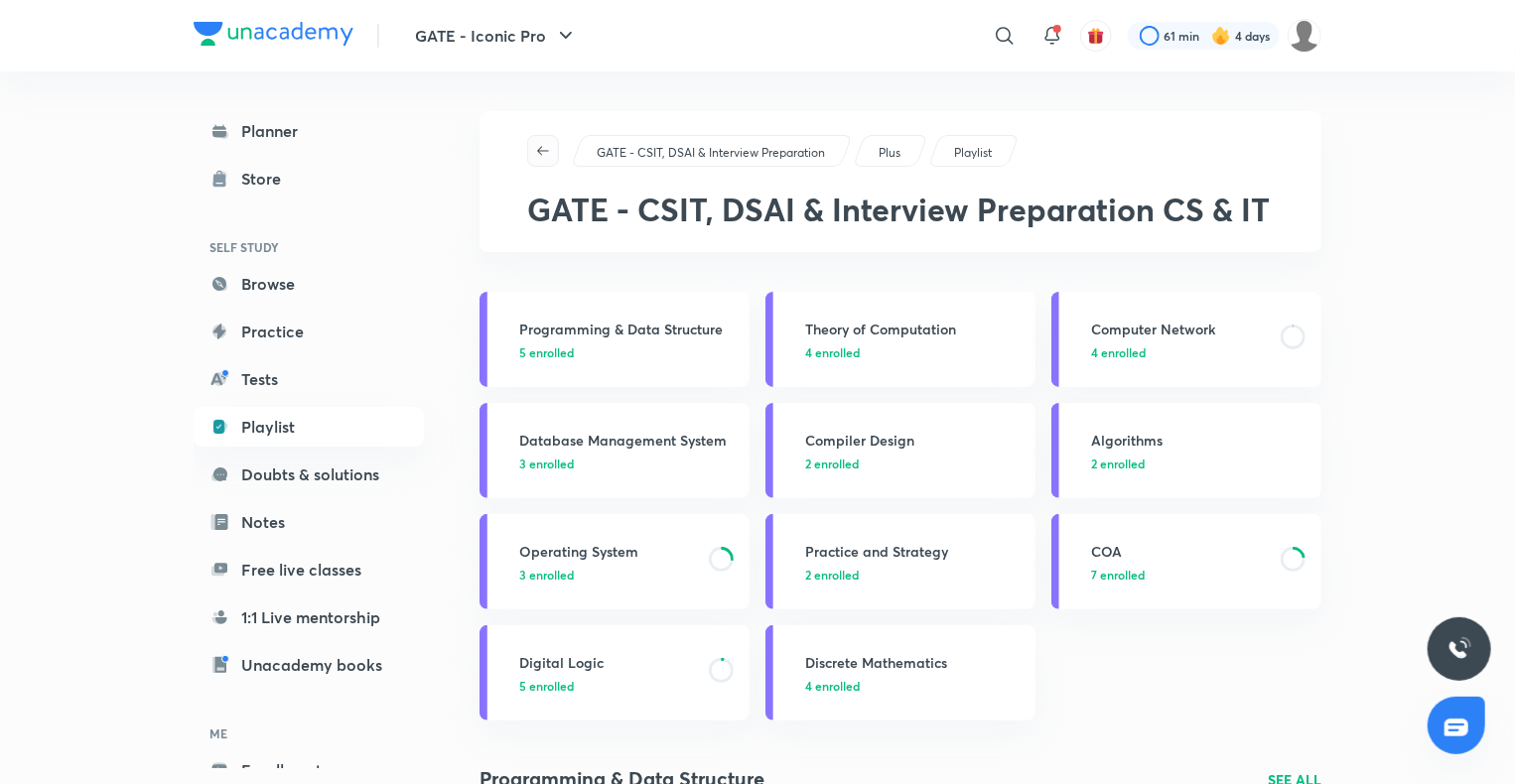 click 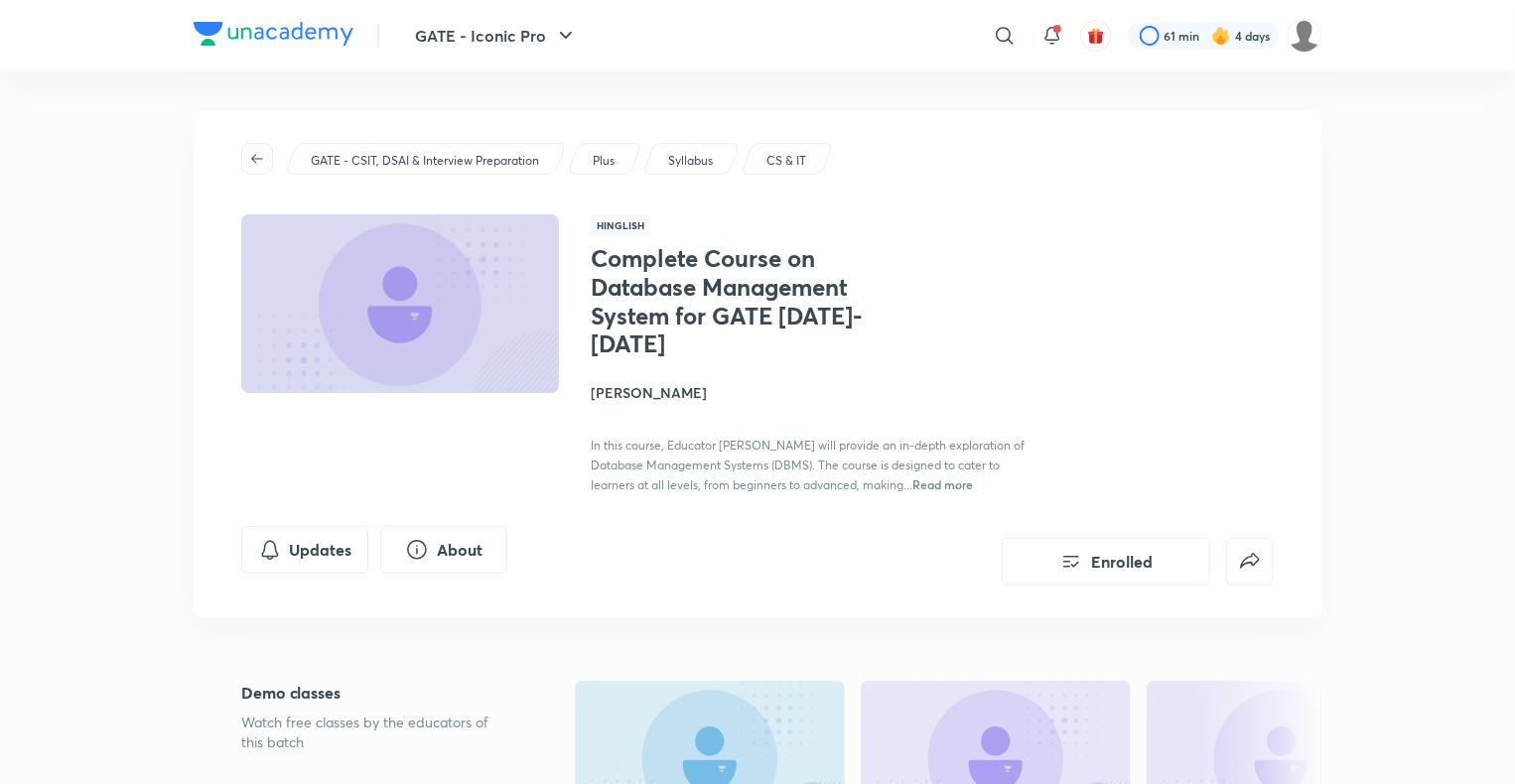 click 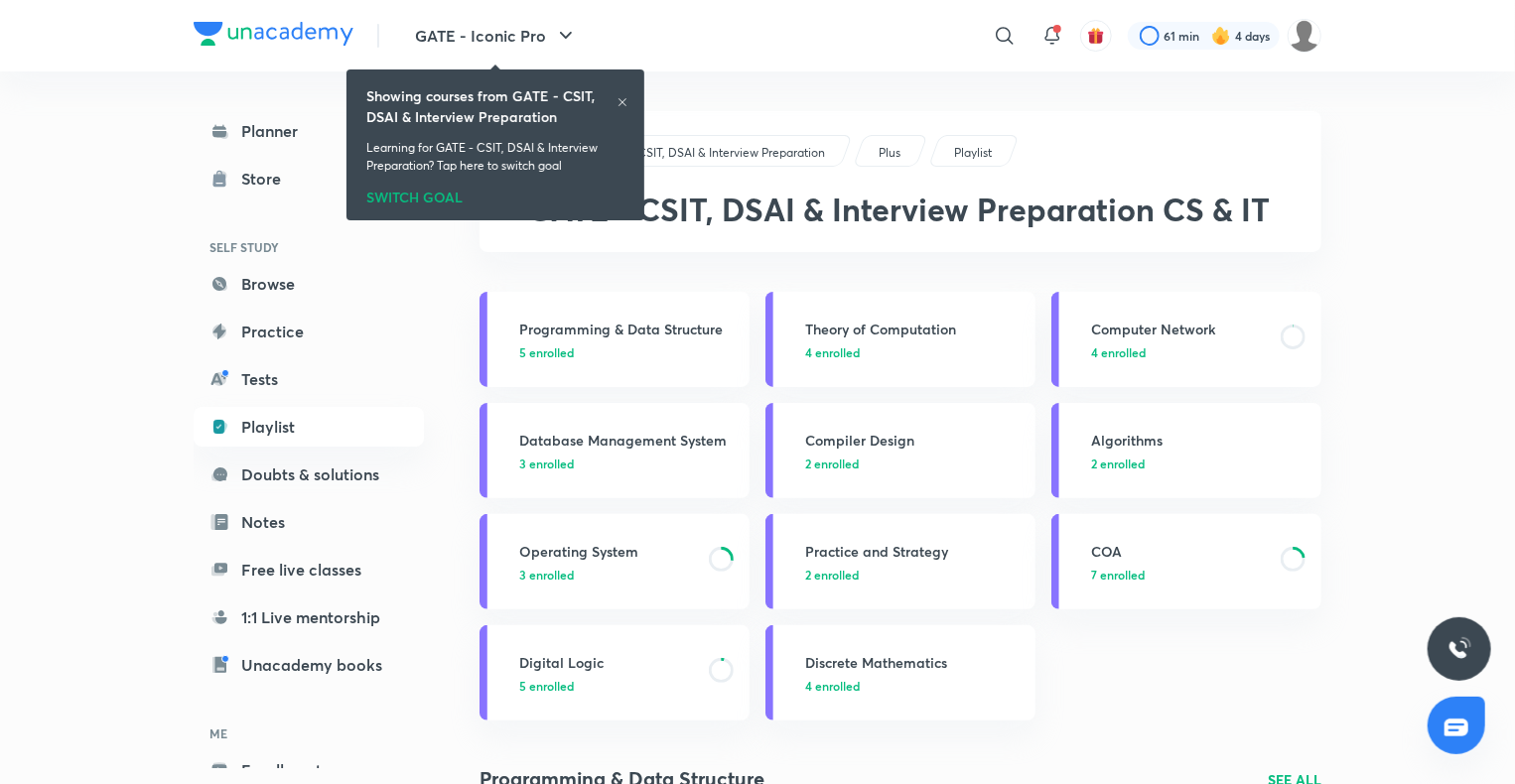 click on "Showing courses from GATE - CSIT, DSAI & Interview Preparation" at bounding box center (495, 106) 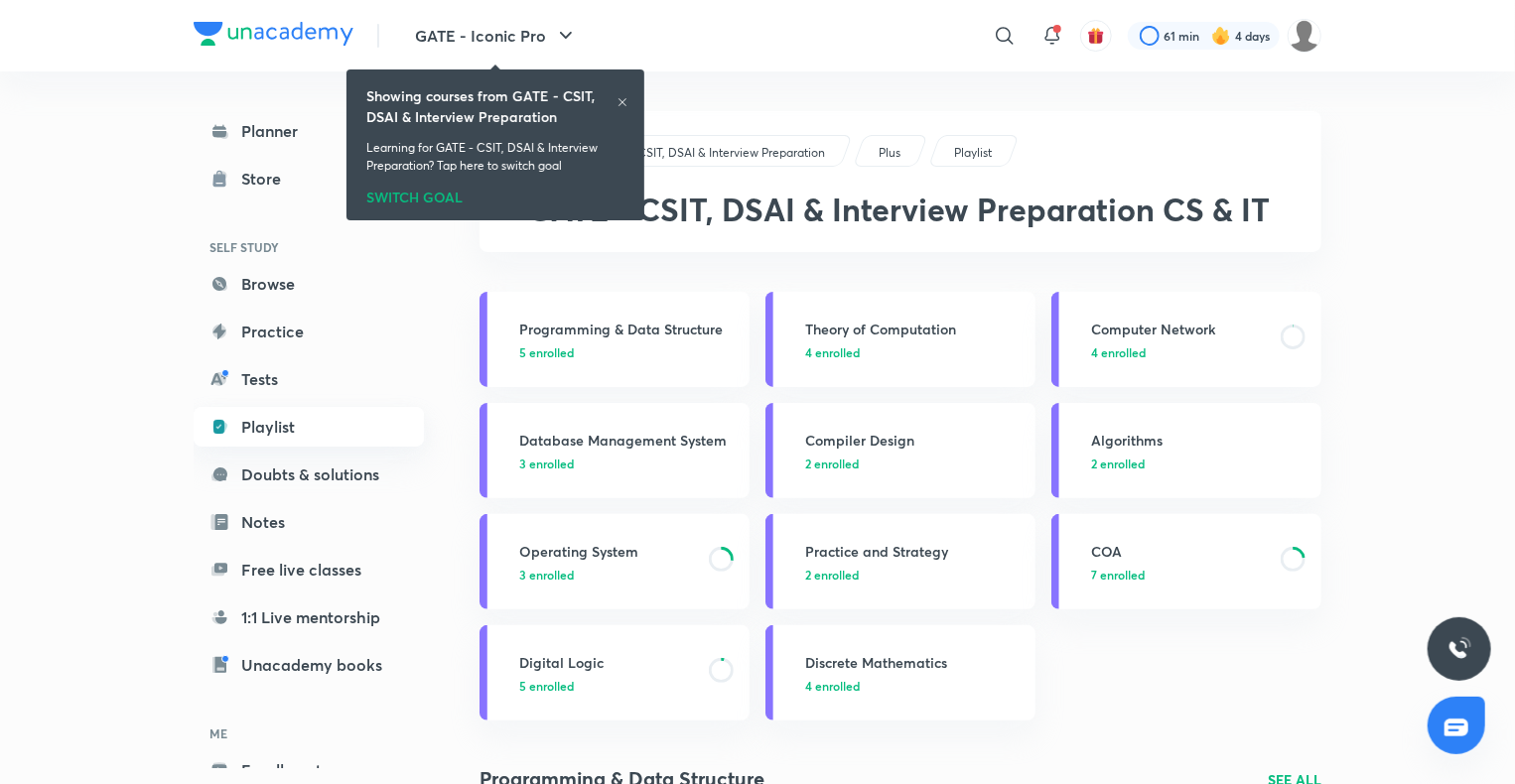 click on "Playlist" at bounding box center (309, 427) 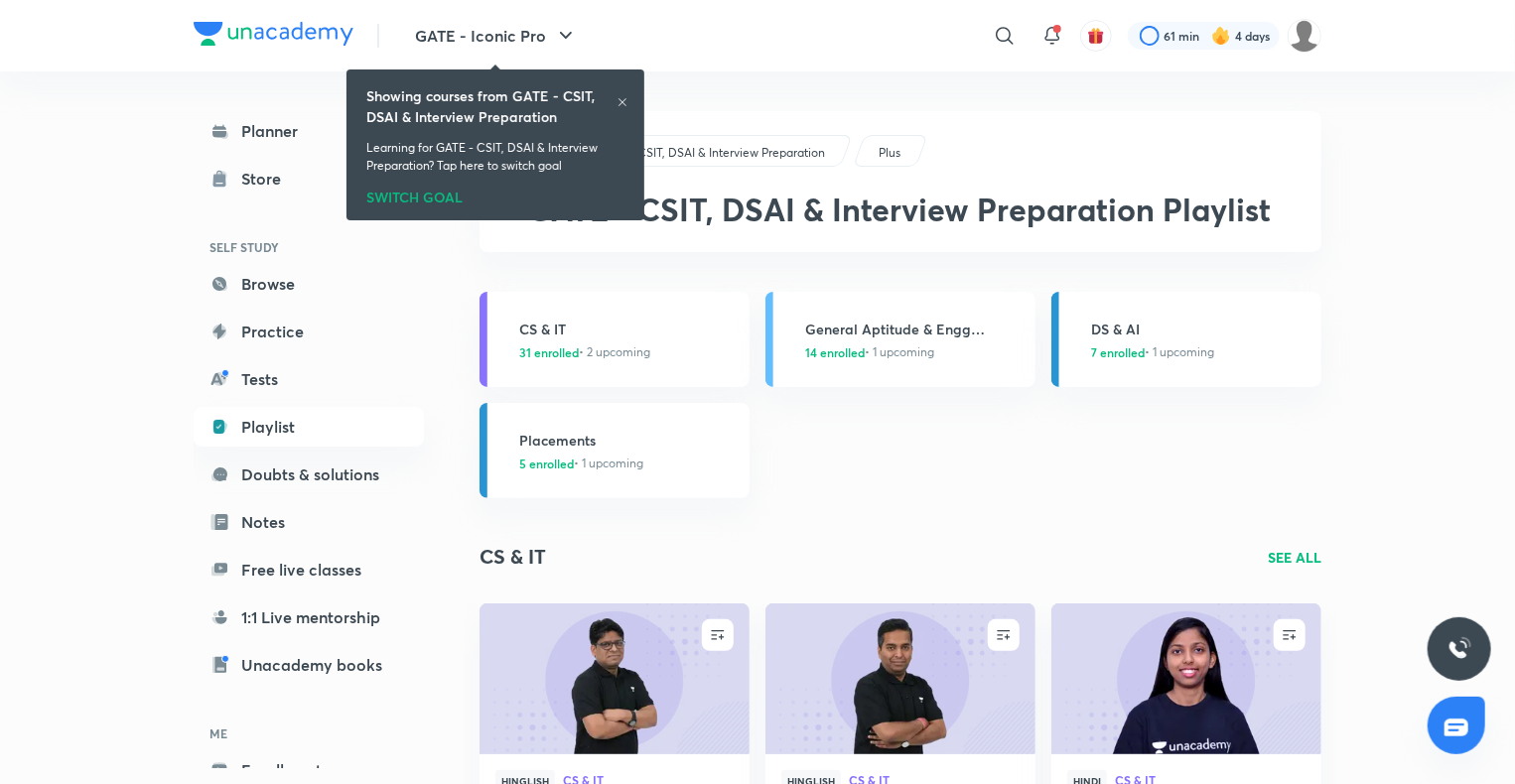 click 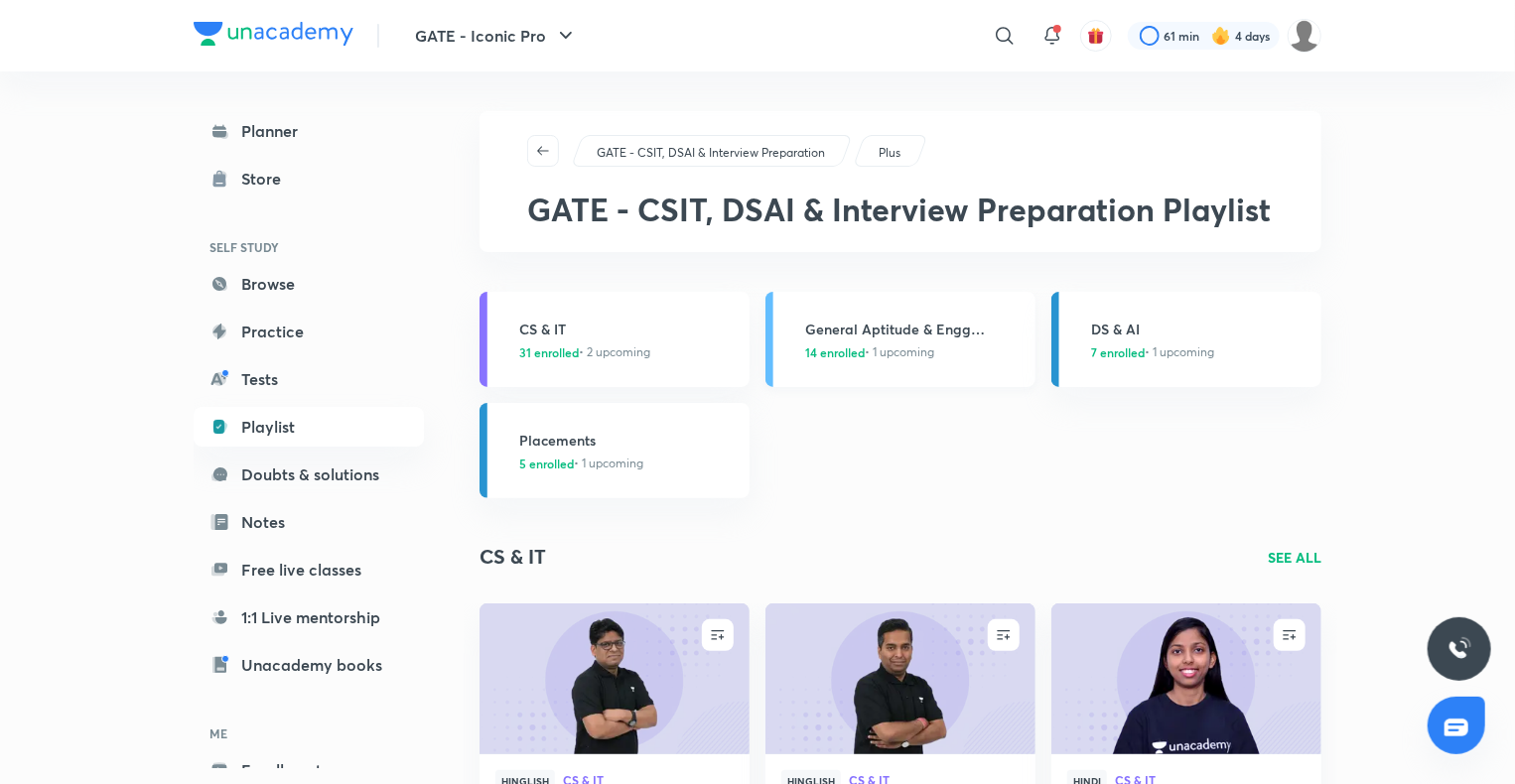 click on "General Aptitude & Engg Mathematics 14 enrolled  • 1 upcoming" at bounding box center (900, 339) 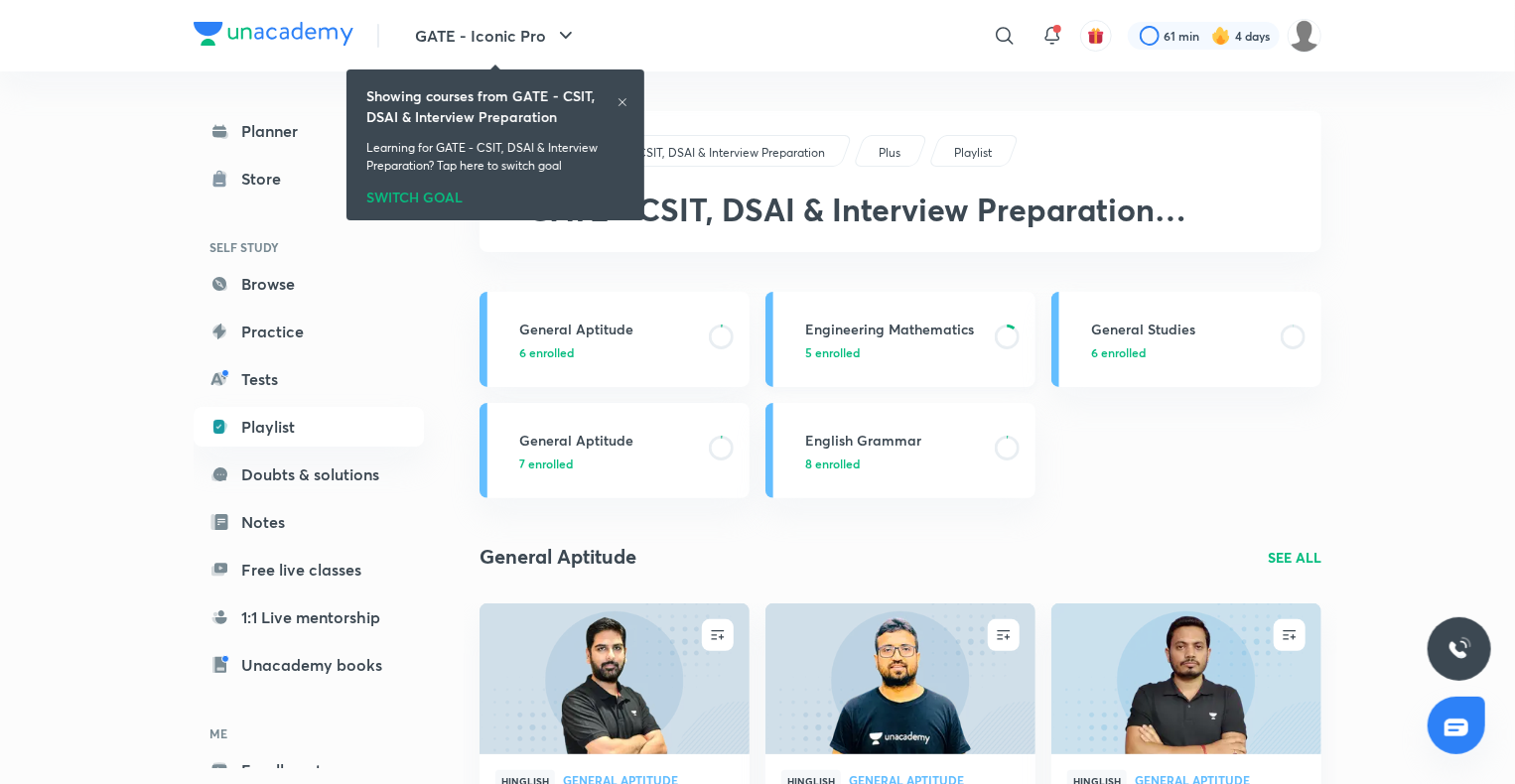 click on "Engineering Mathematics 5 enrolled" at bounding box center [900, 339] 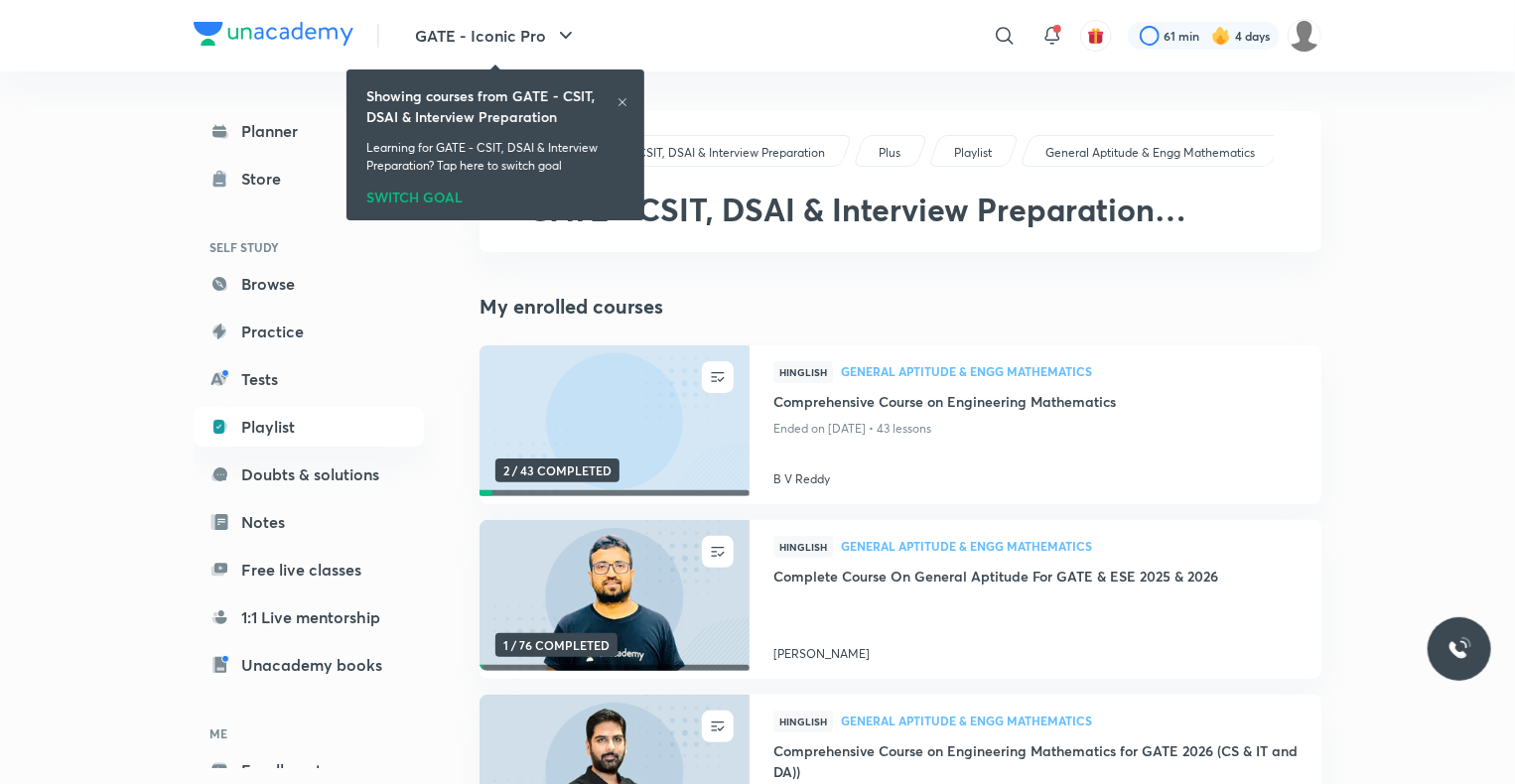 click on "My enrolled courses UNENROLL 2 / 43 COMPLETED Hinglish General Aptitude & Engg Mathematics Comprehensive Course on Engineering Mathematics Ended on [DATE] • 43 lessons B V Reddy UNENROLL 1 / 76 COMPLETED Hinglish General Aptitude & Engg Mathematics Complete Course On General Aptitude For GATE & ESE 2025 & 2026 [PERSON_NAME] UNENROLL 0 / 33 COMPLETED Hinglish General Aptitude & Engg Mathematics Comprehensive Course on Engineering Mathematics for GATE 2026 (CS & IT and DA)) Lesson 15 • [DATE] 8:10 AM [PERSON_NAME] + See more" at bounding box center [900, 618] 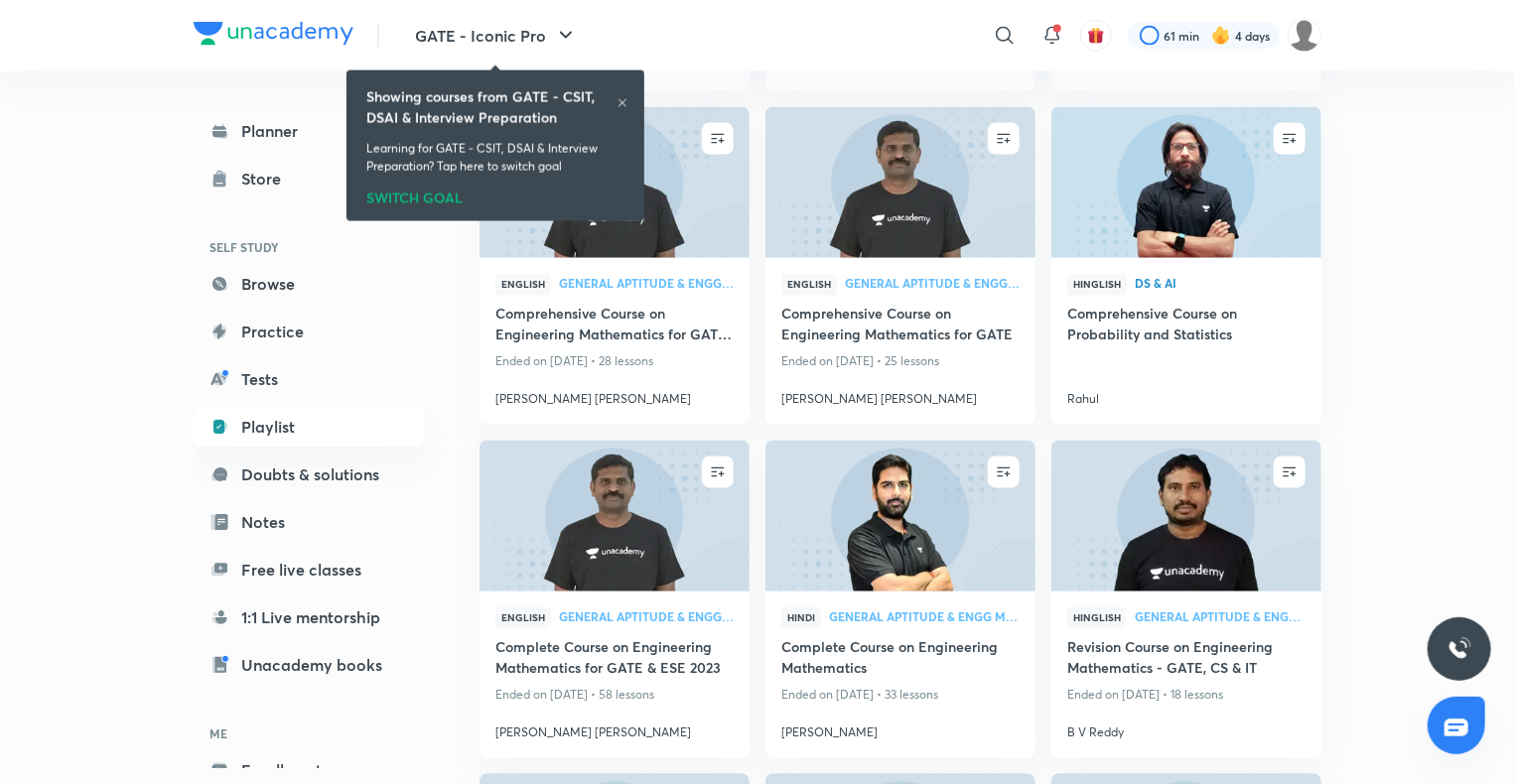 scroll, scrollTop: 1703, scrollLeft: 0, axis: vertical 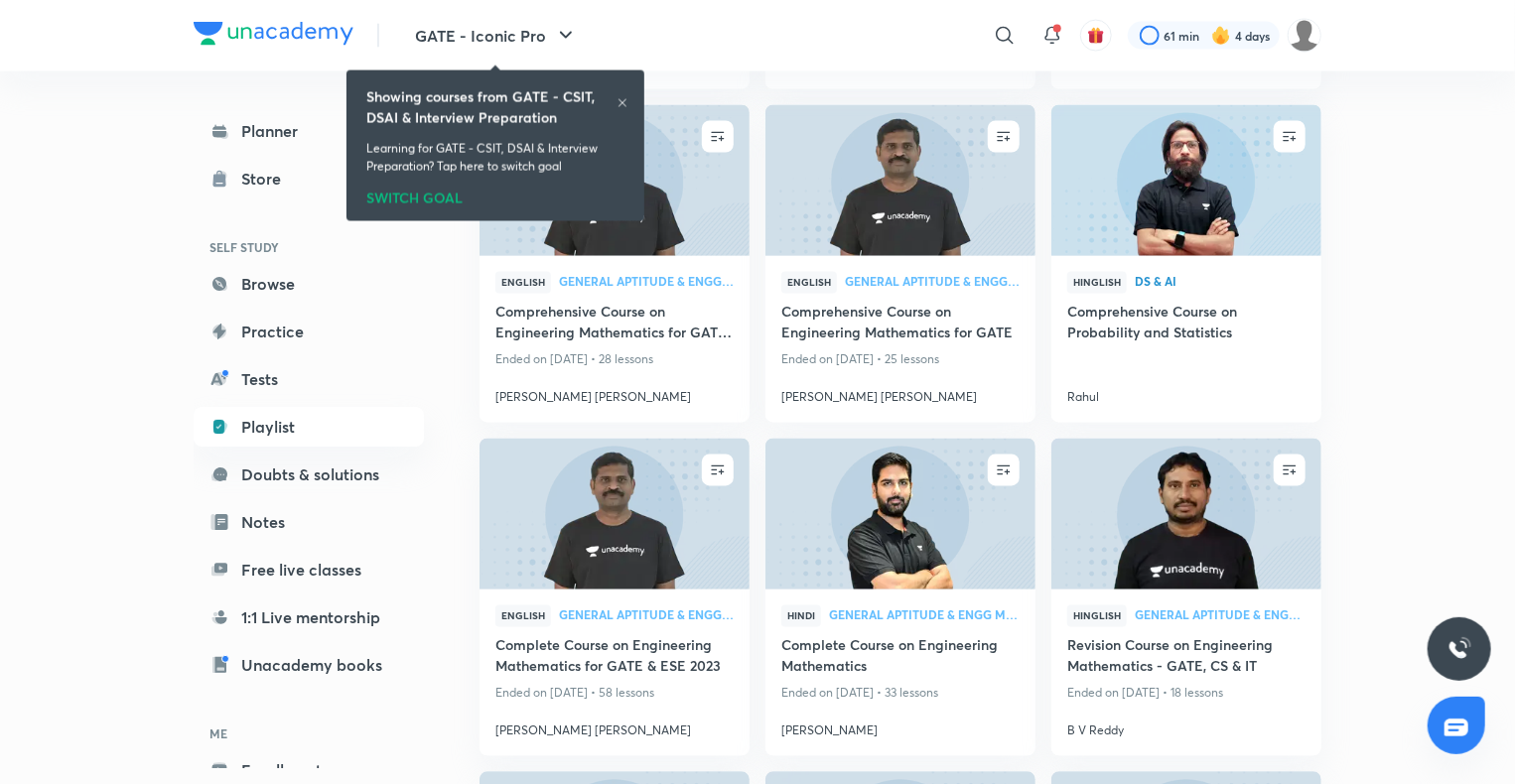 click 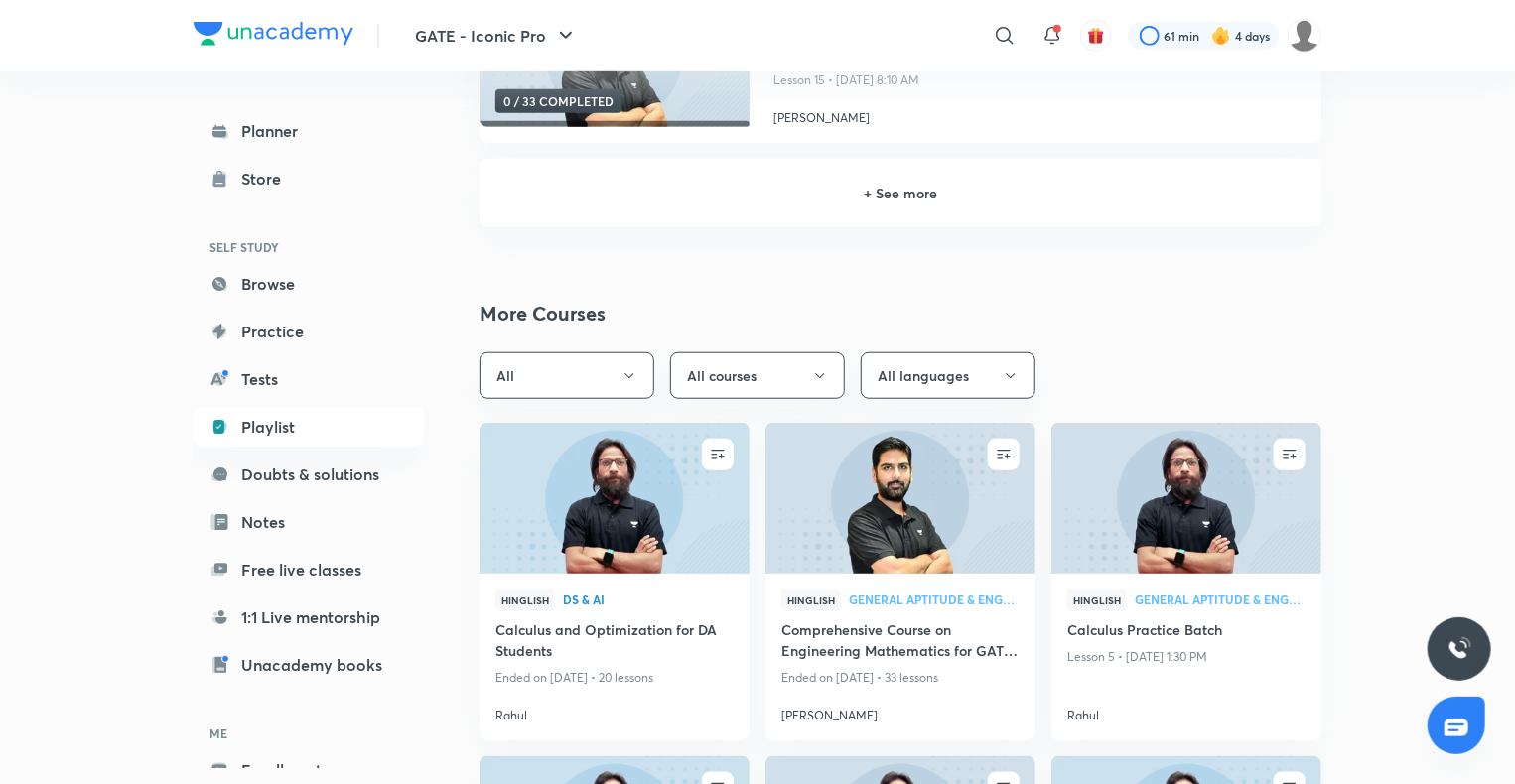 scroll, scrollTop: 614, scrollLeft: 0, axis: vertical 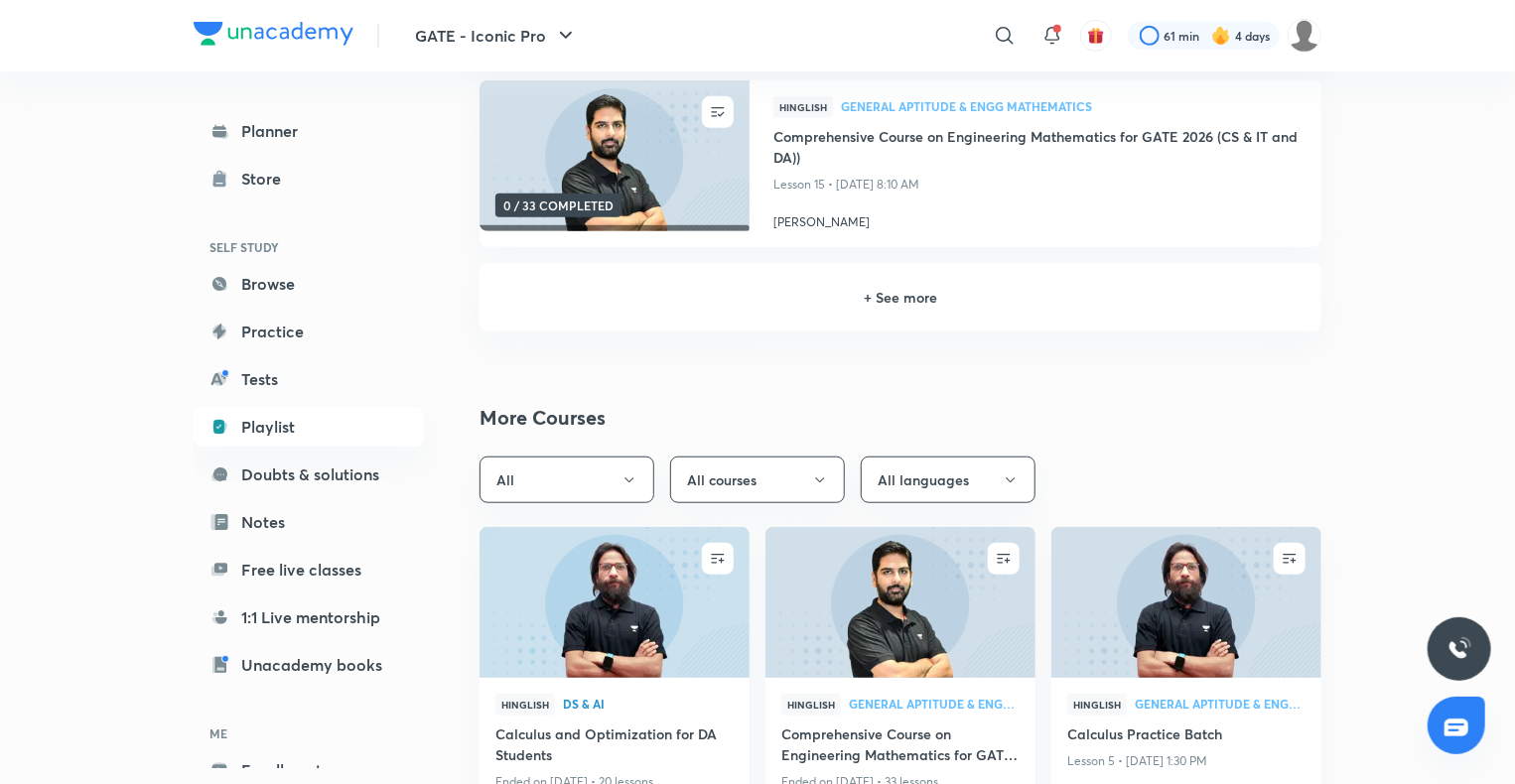 click on "+ See more" at bounding box center (900, 297) 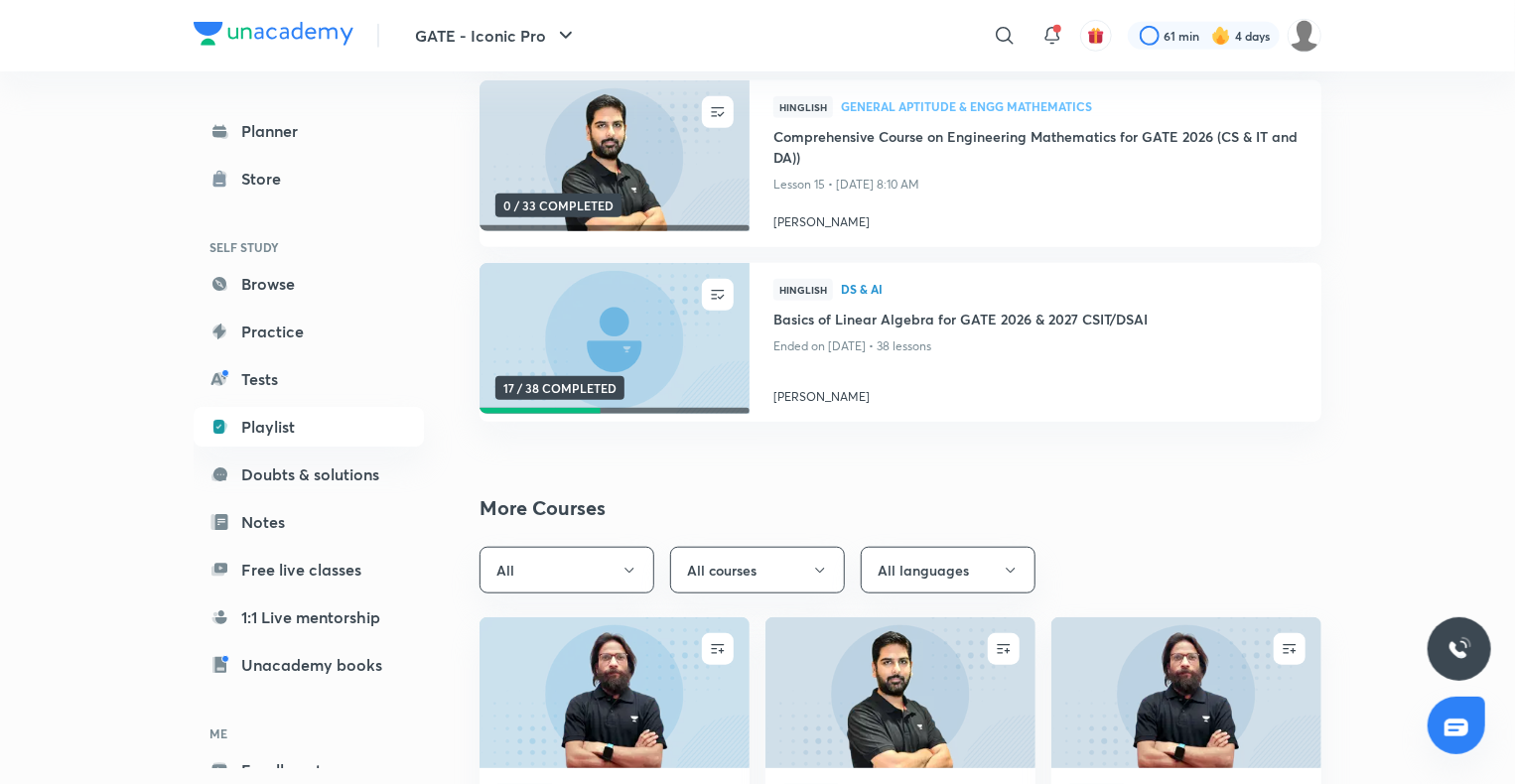 click on "Hinglish DS & AI" at bounding box center (1035, 294) 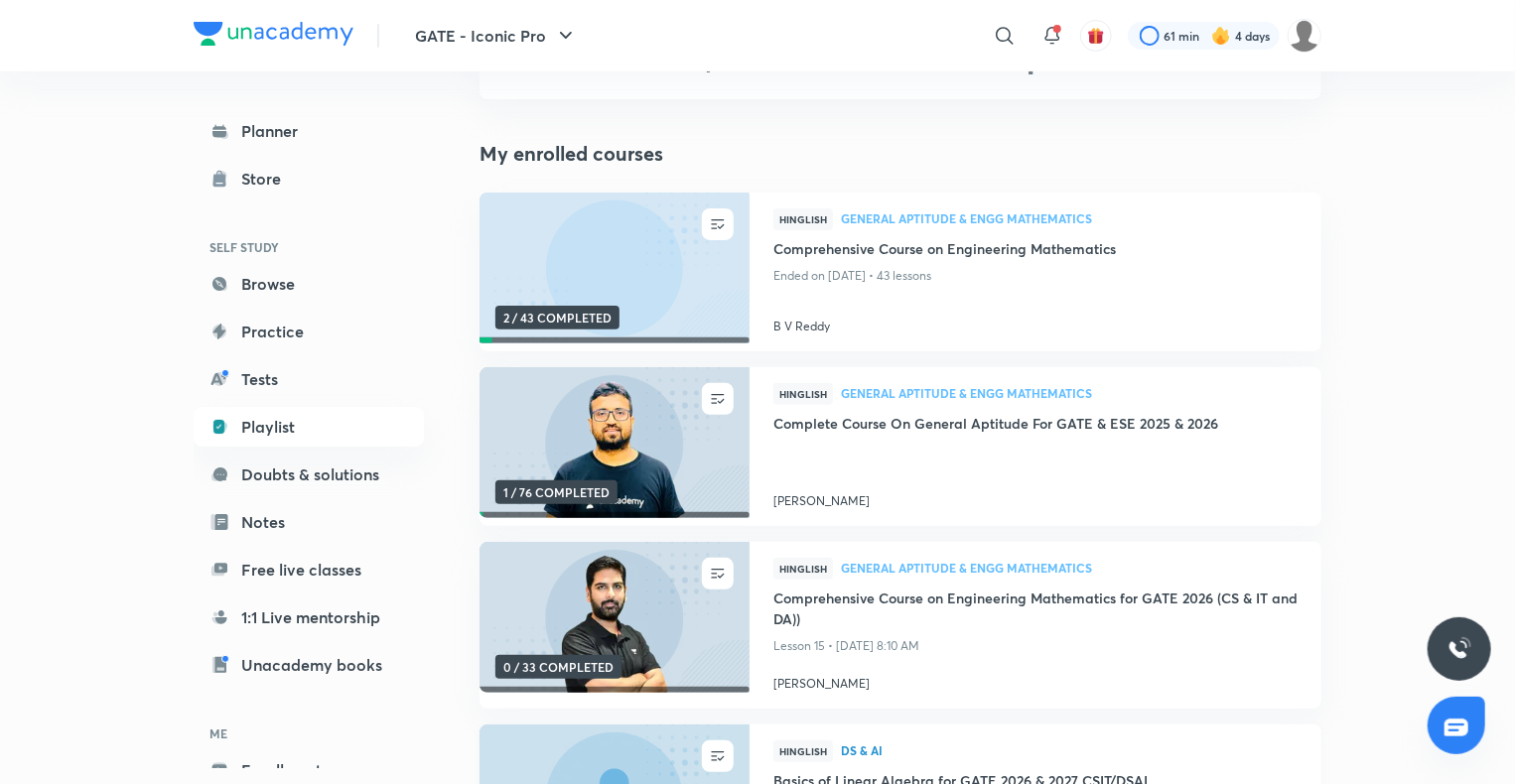 scroll, scrollTop: 137, scrollLeft: 0, axis: vertical 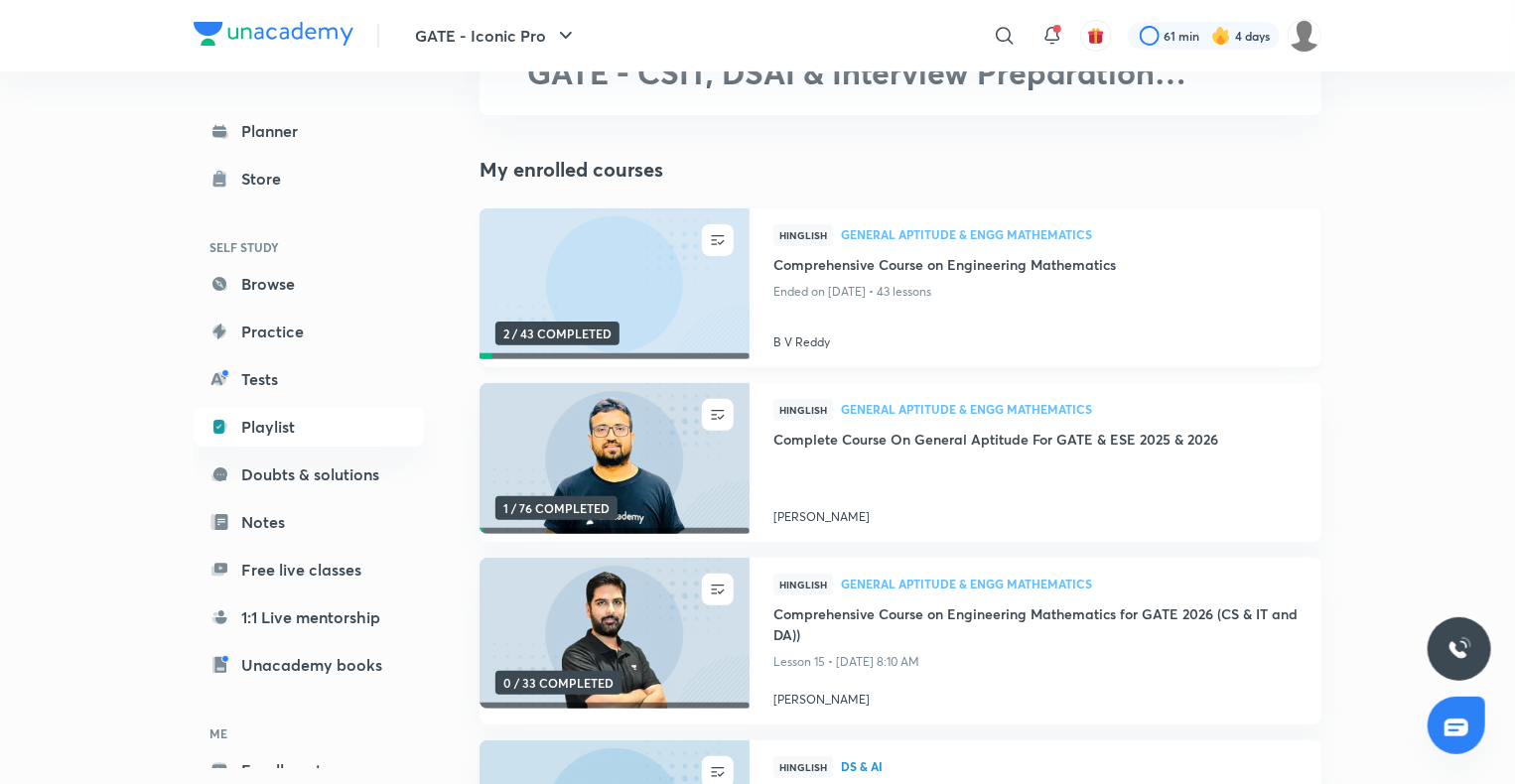 click on "Comprehensive Course on Engineering Mathematics" at bounding box center [1035, 266] 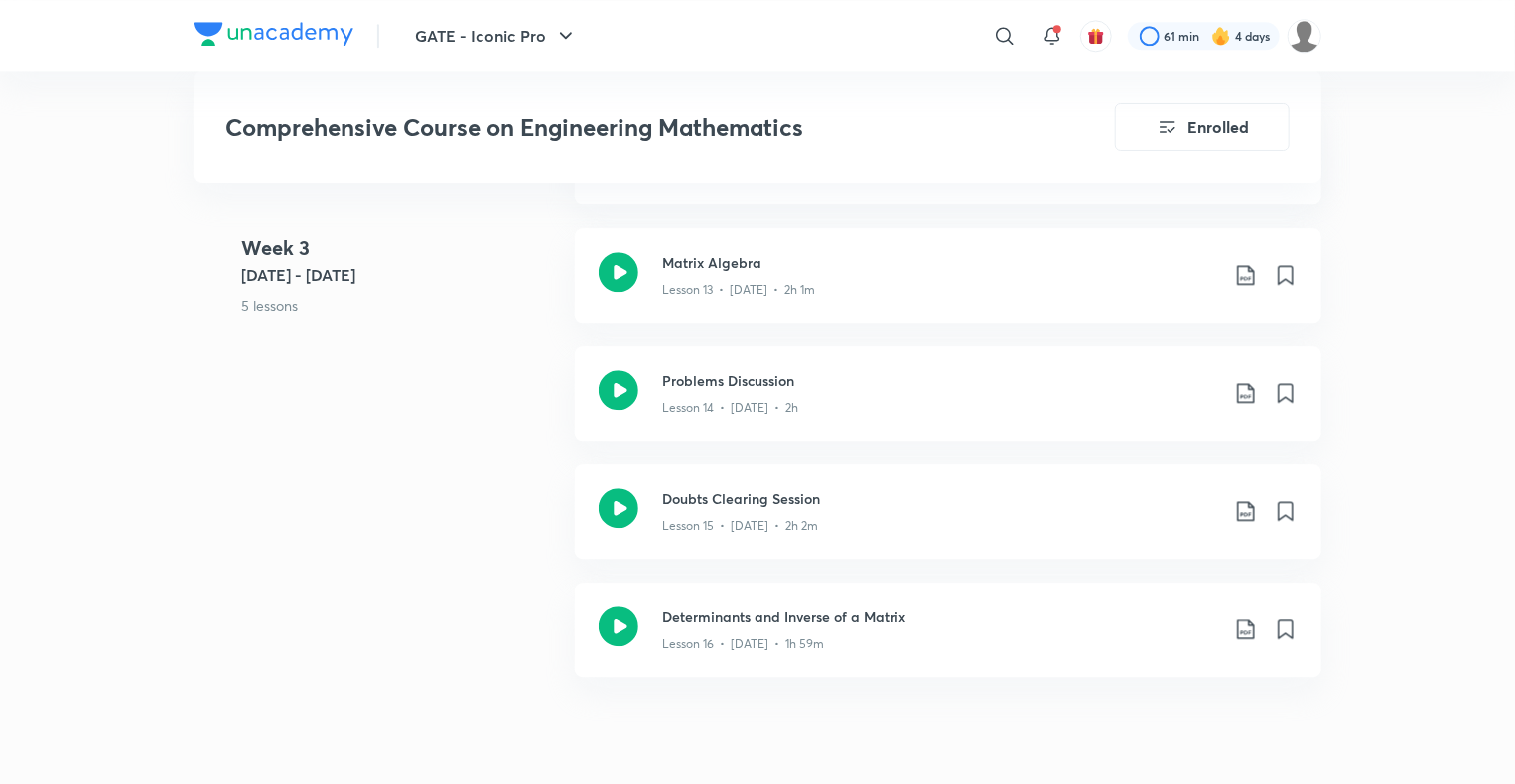 scroll, scrollTop: 2413, scrollLeft: 0, axis: vertical 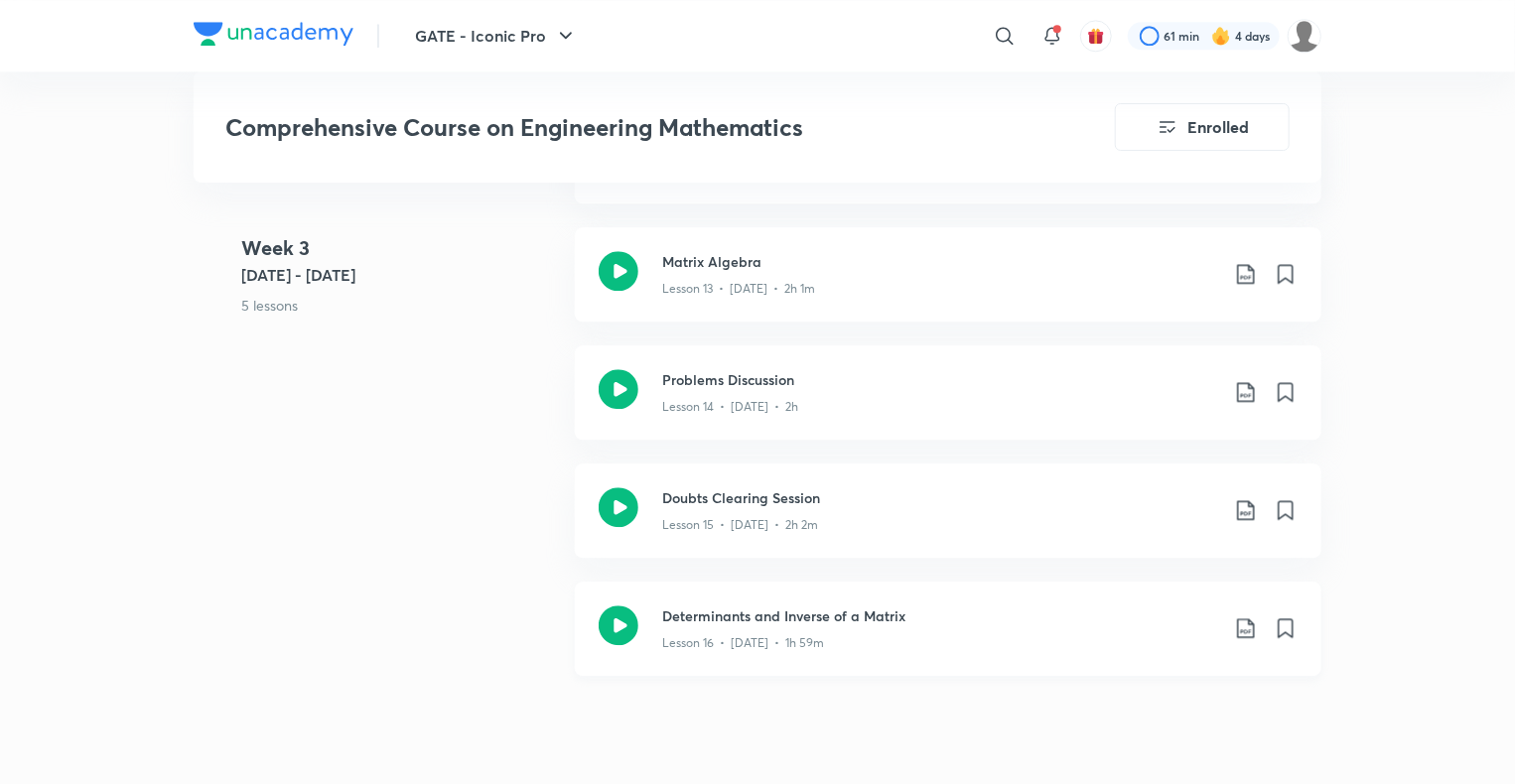 click on "Determinants and Inverse of a Matrix" at bounding box center [940, -1596] 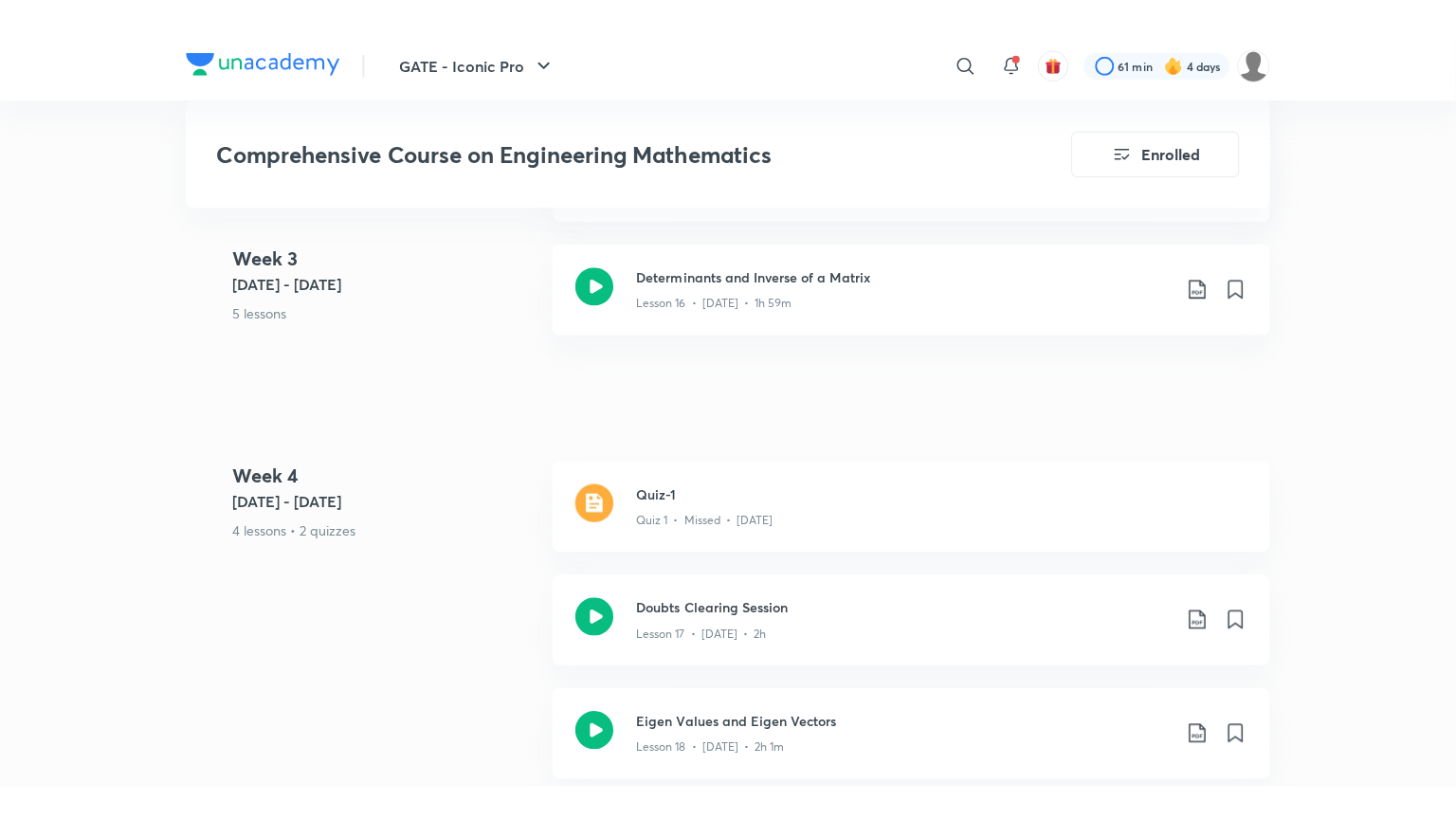 scroll, scrollTop: 2650, scrollLeft: 0, axis: vertical 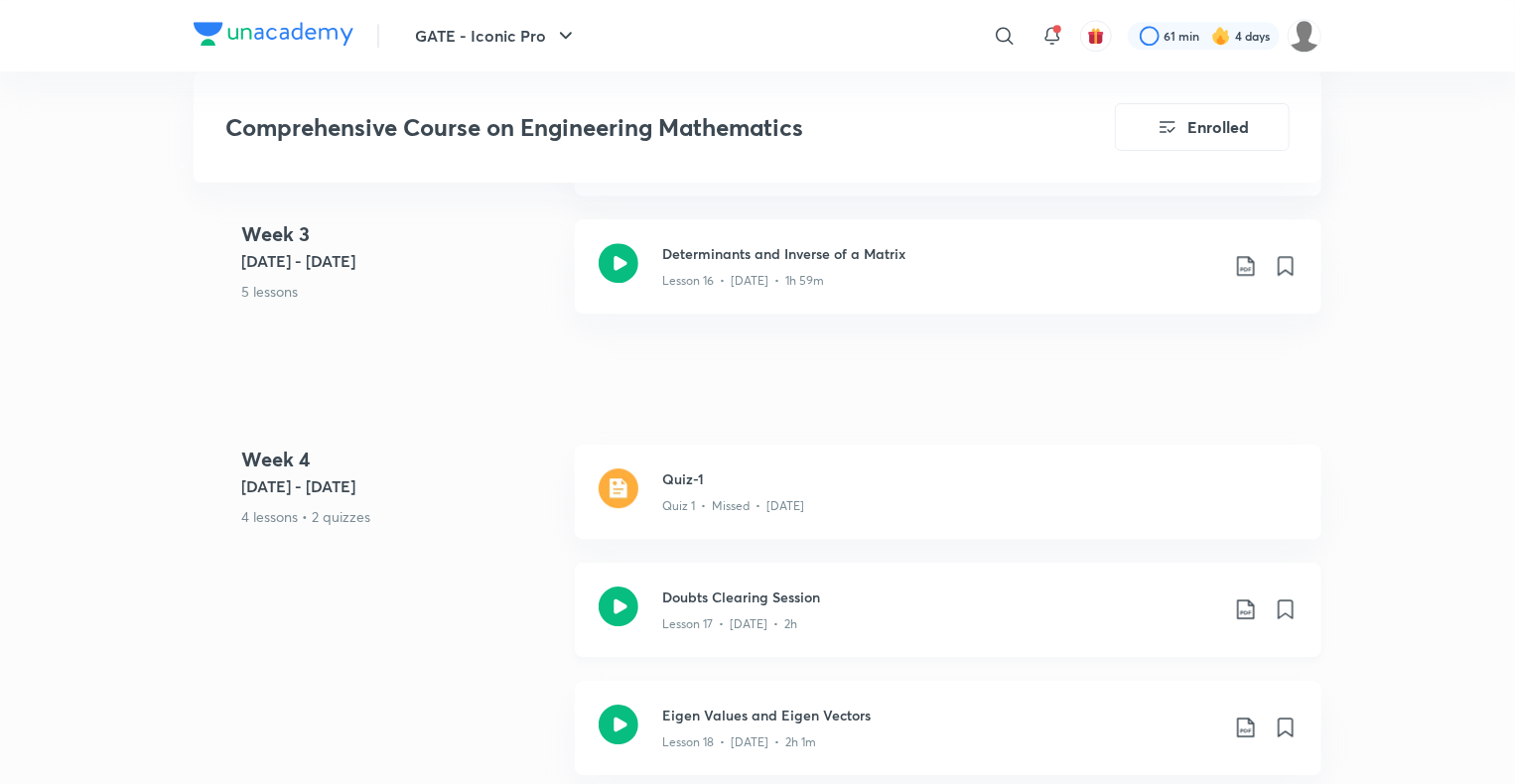 click on "Doubts Clearing Session" at bounding box center [940, 596] 